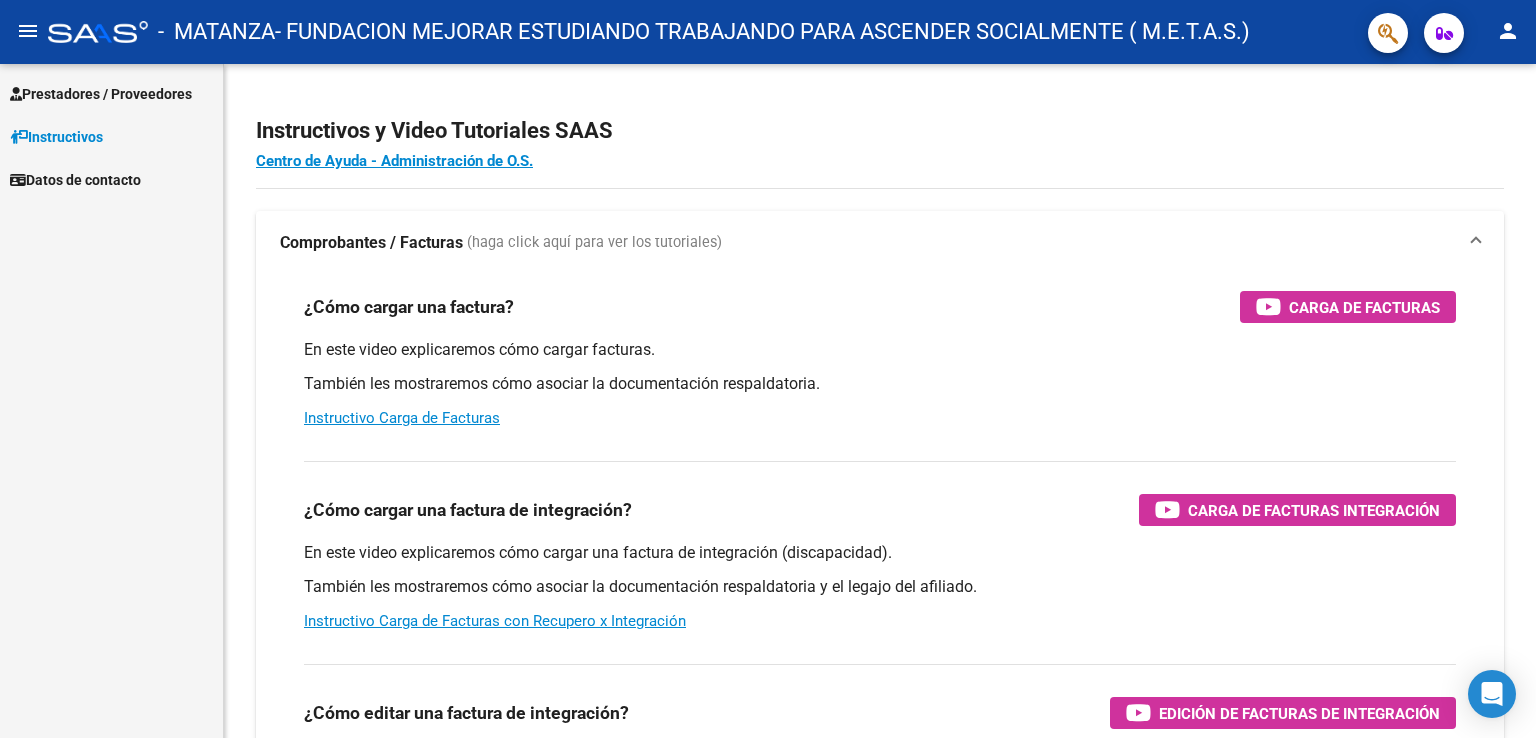 scroll, scrollTop: 0, scrollLeft: 0, axis: both 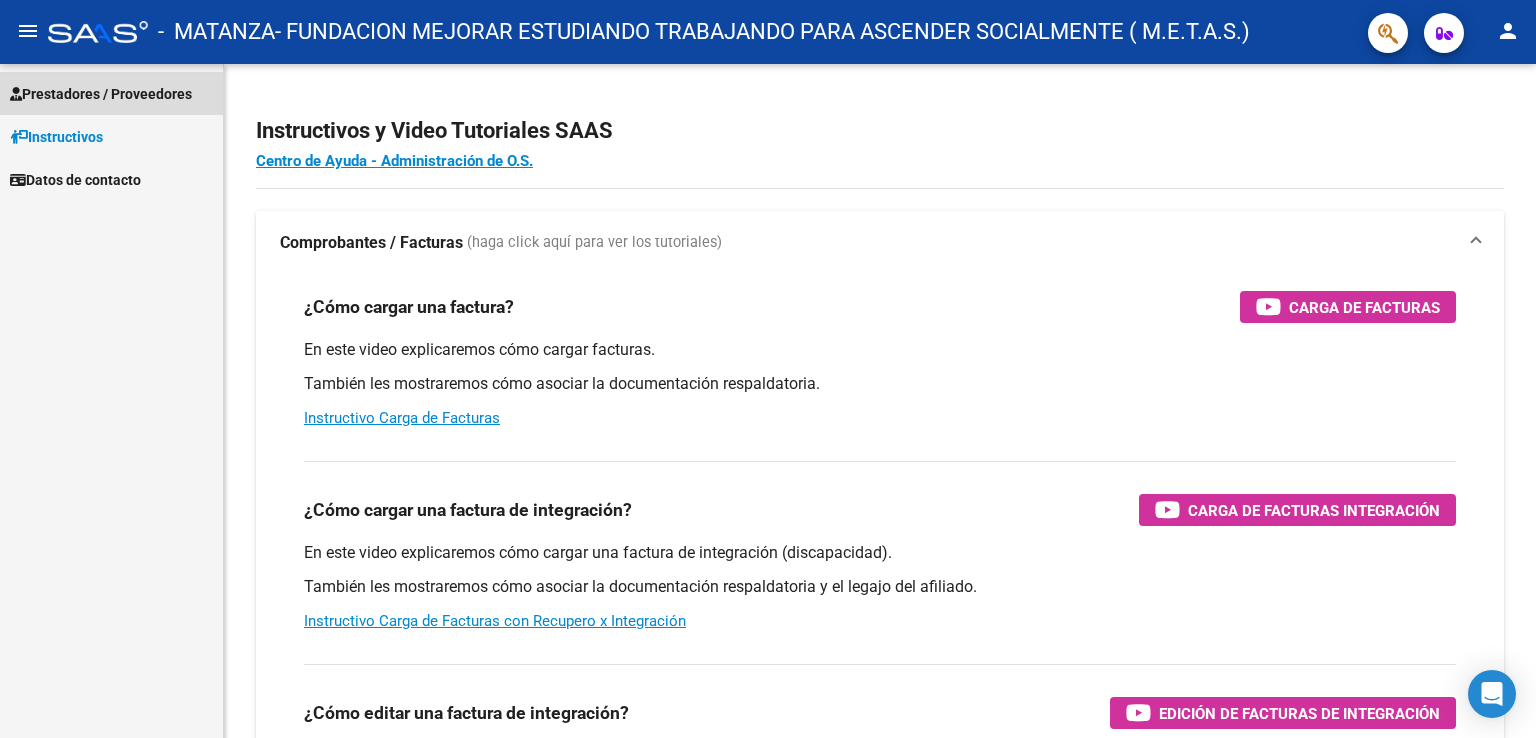 click on "Prestadores / Proveedores" at bounding box center (101, 94) 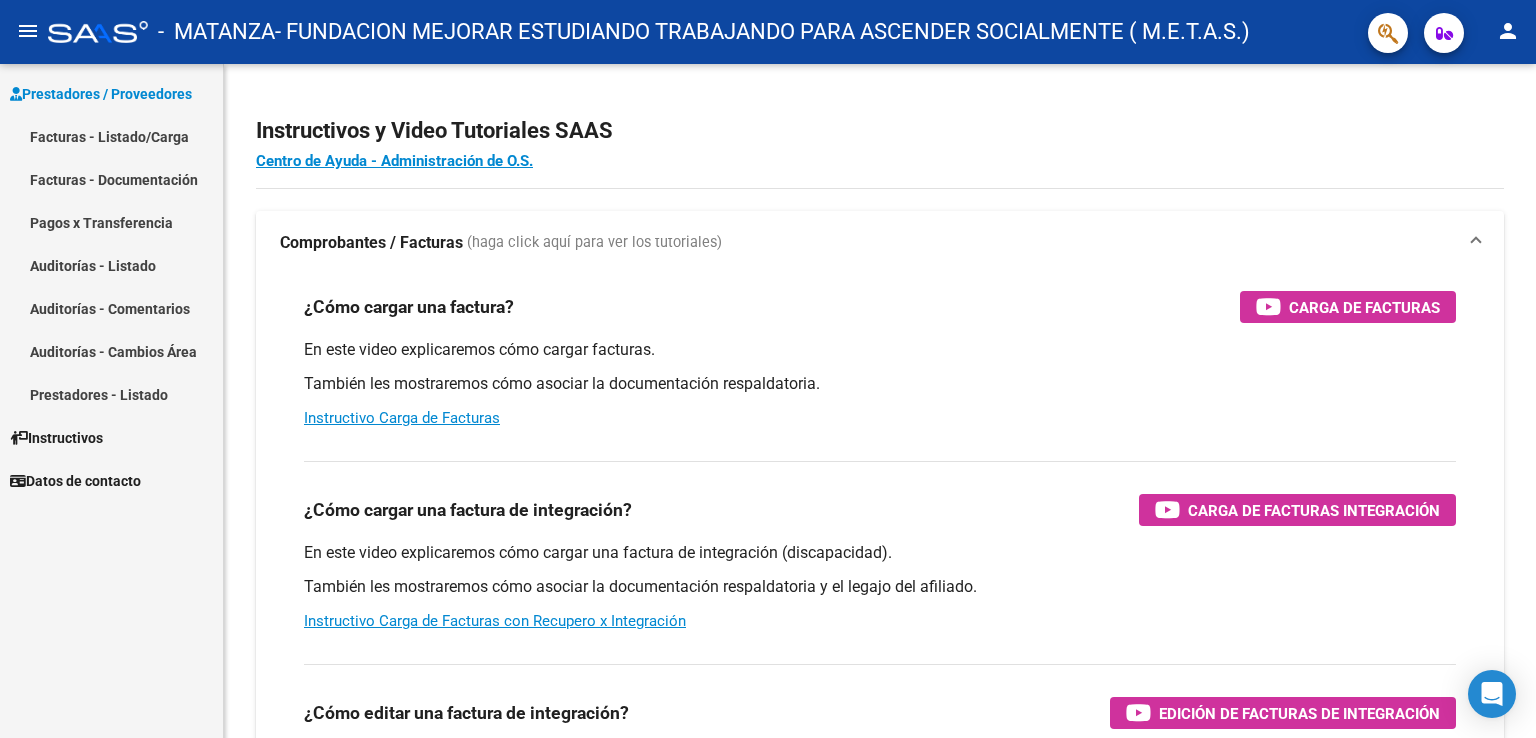 click on "Facturas - Listado/Carga" at bounding box center [111, 136] 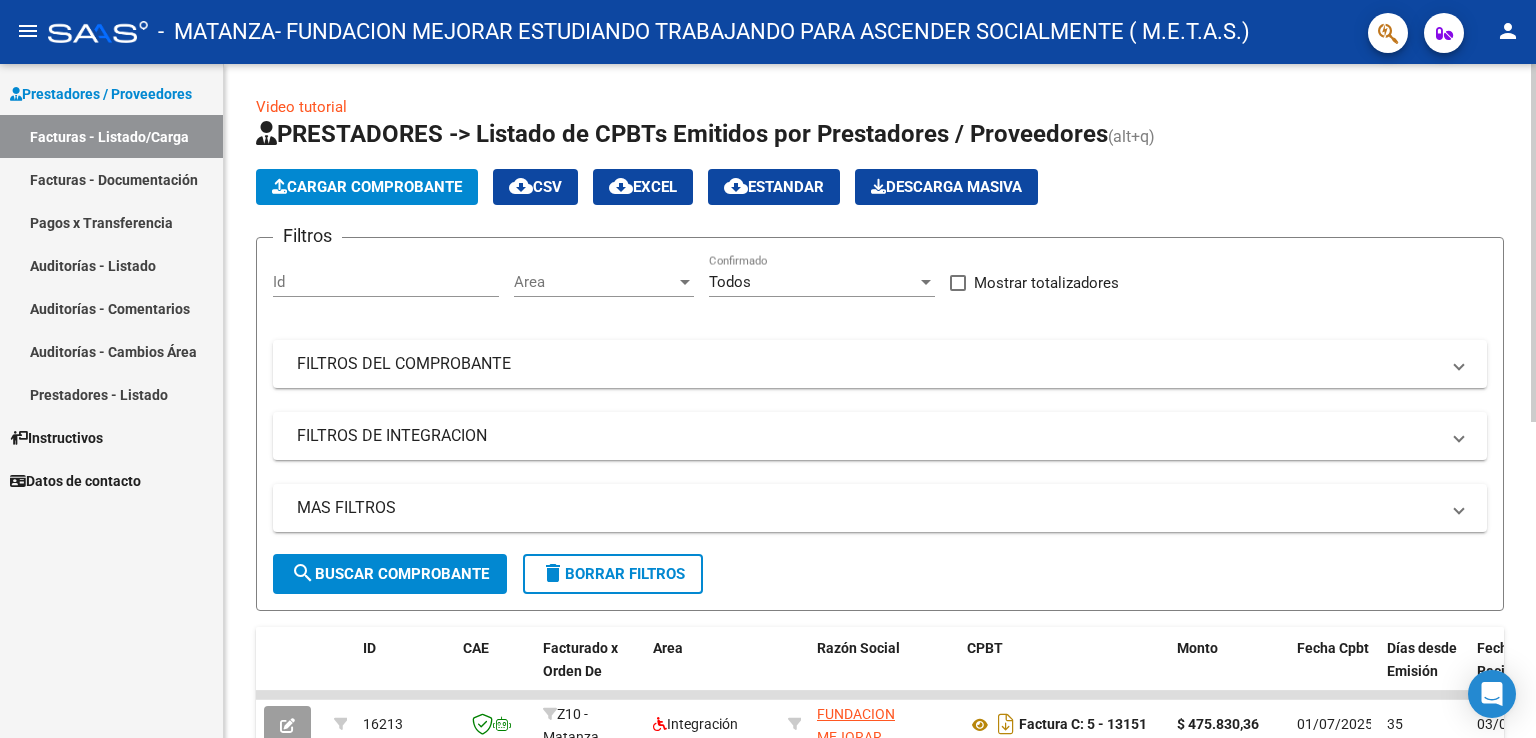 click on "Cargar Comprobante" 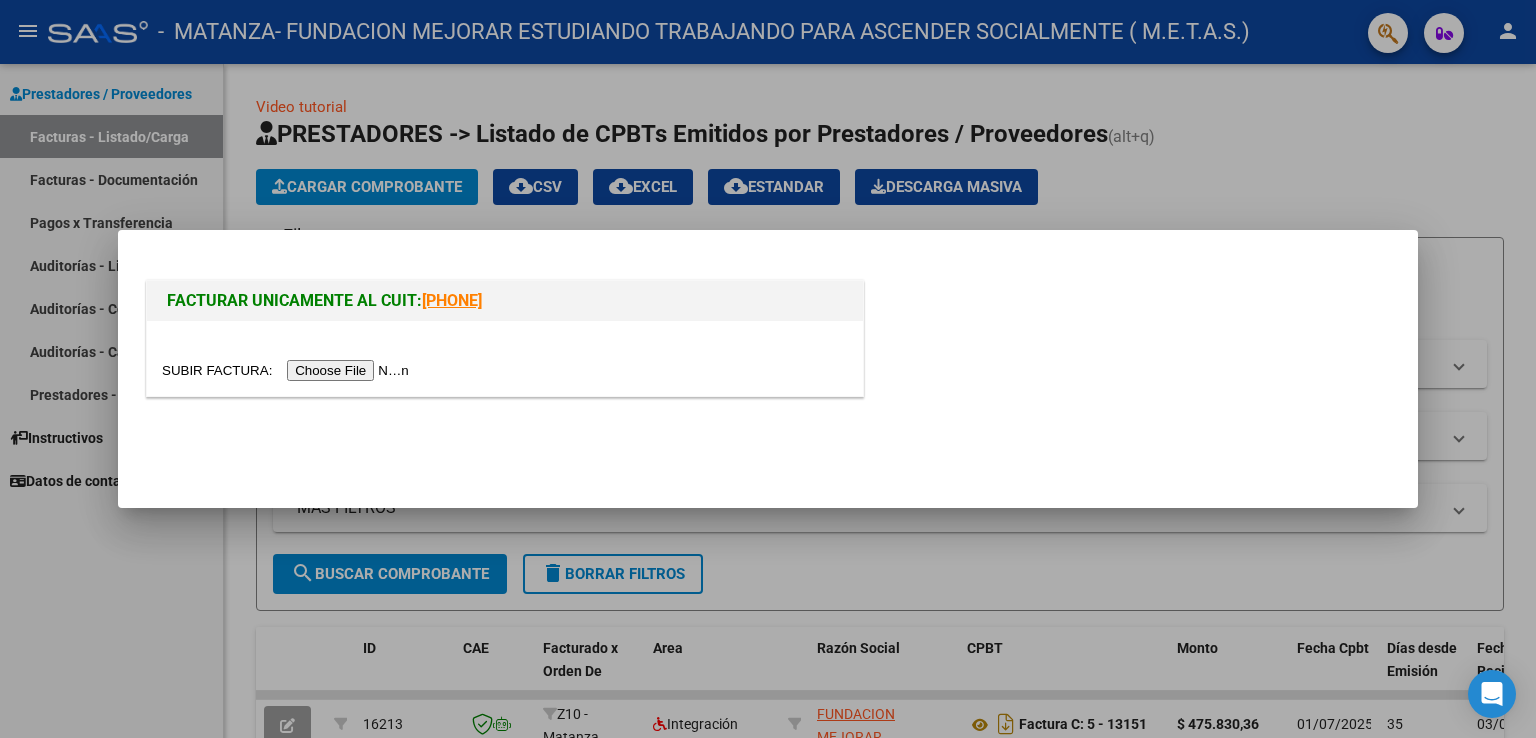 click at bounding box center [288, 370] 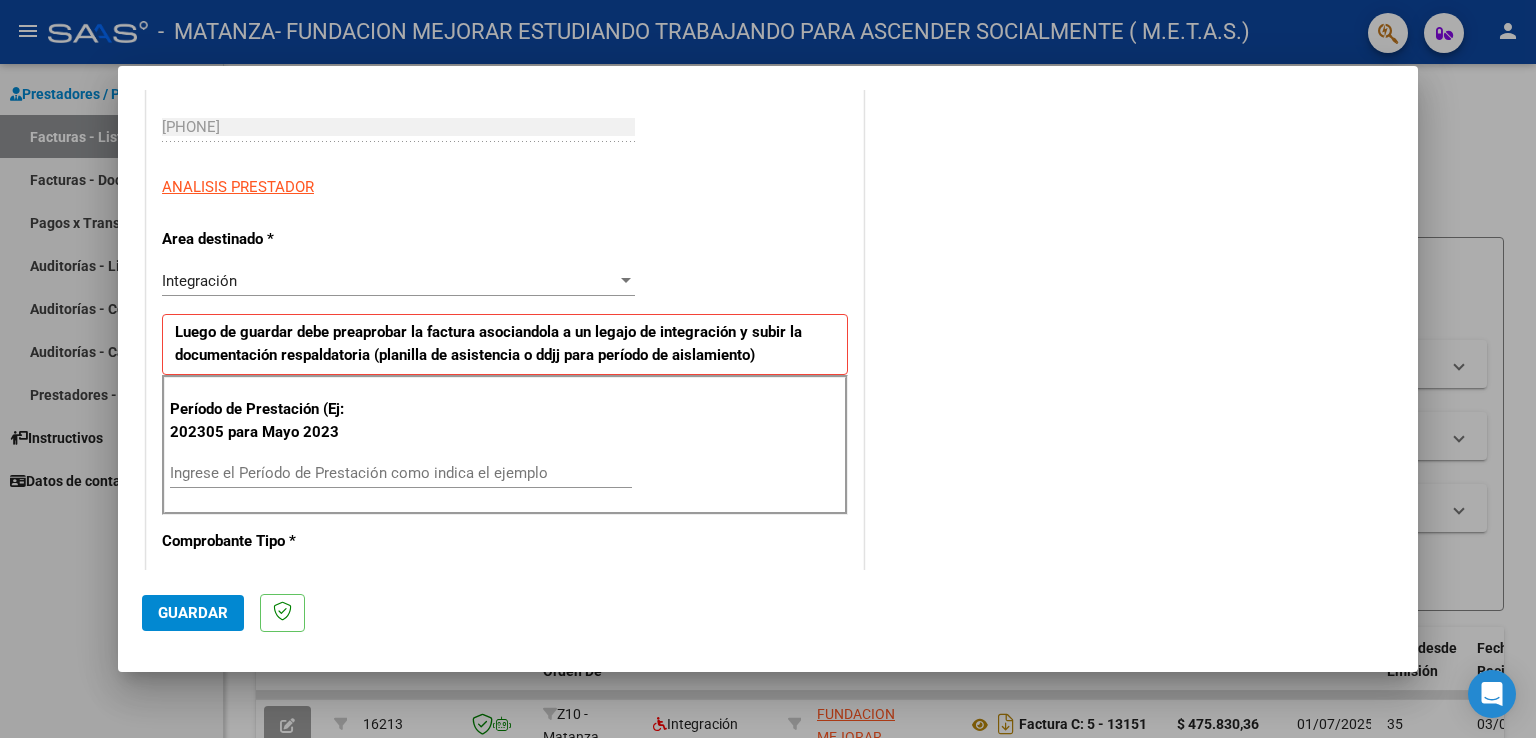 scroll, scrollTop: 300, scrollLeft: 0, axis: vertical 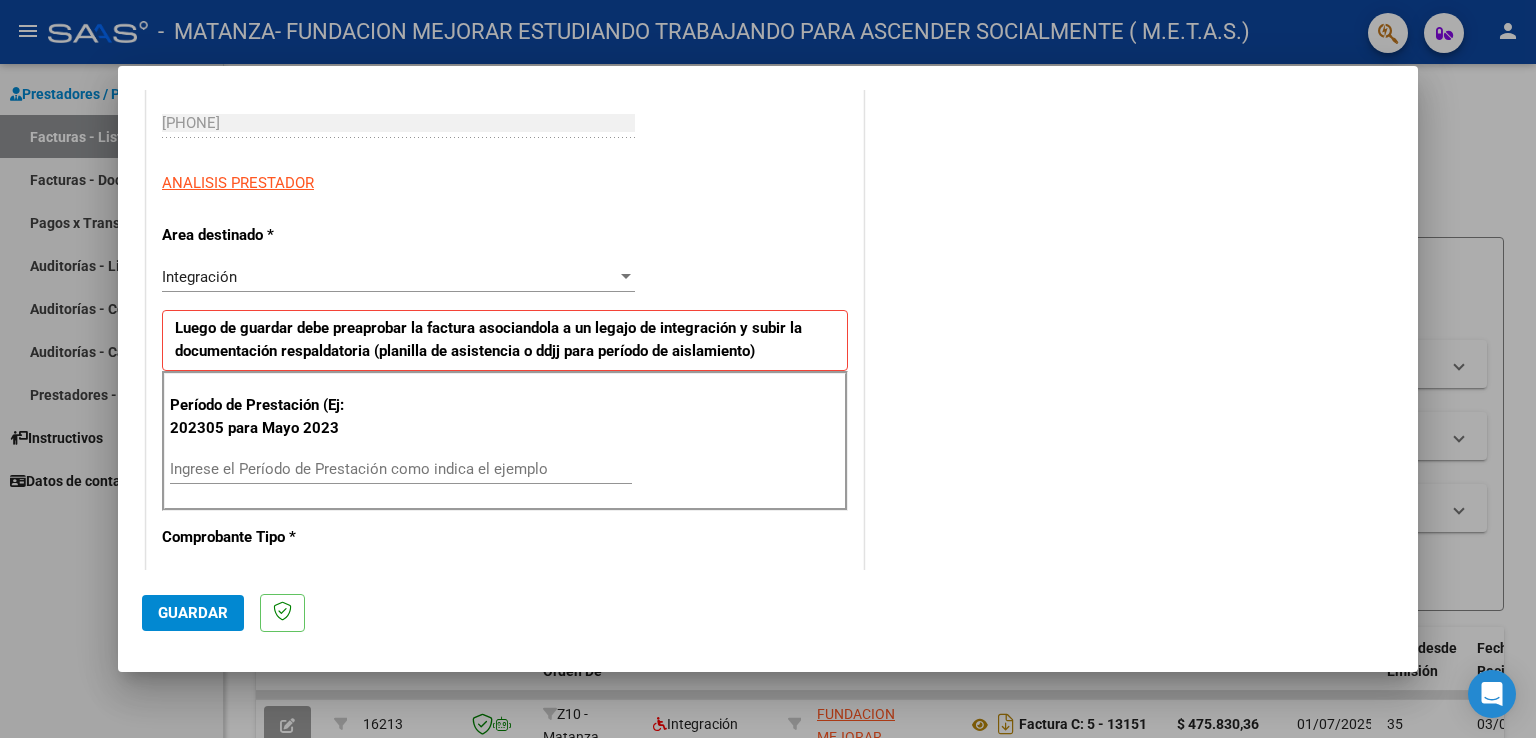 click on "Ingrese el Período de Prestación como indica el ejemplo" at bounding box center (401, 469) 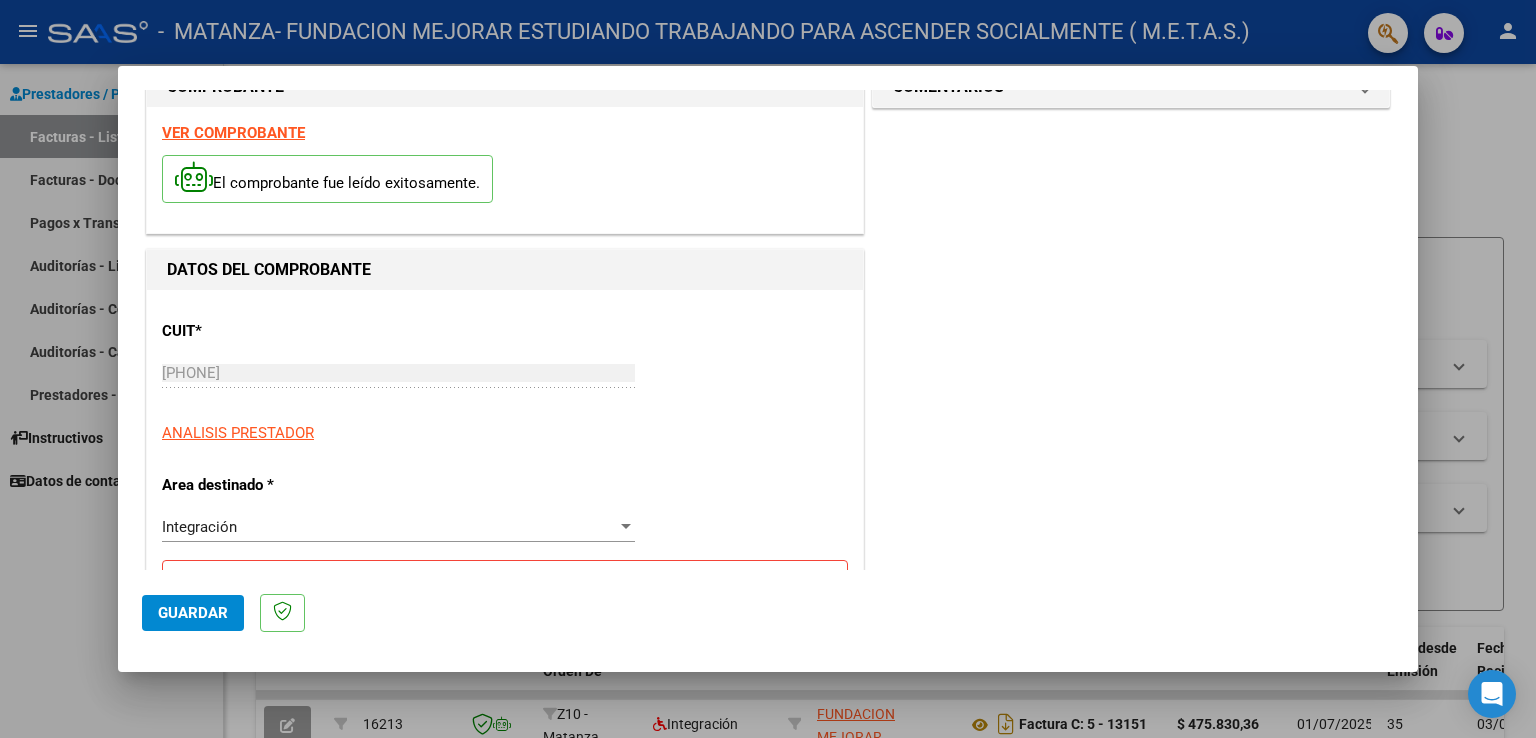 scroll, scrollTop: 0, scrollLeft: 0, axis: both 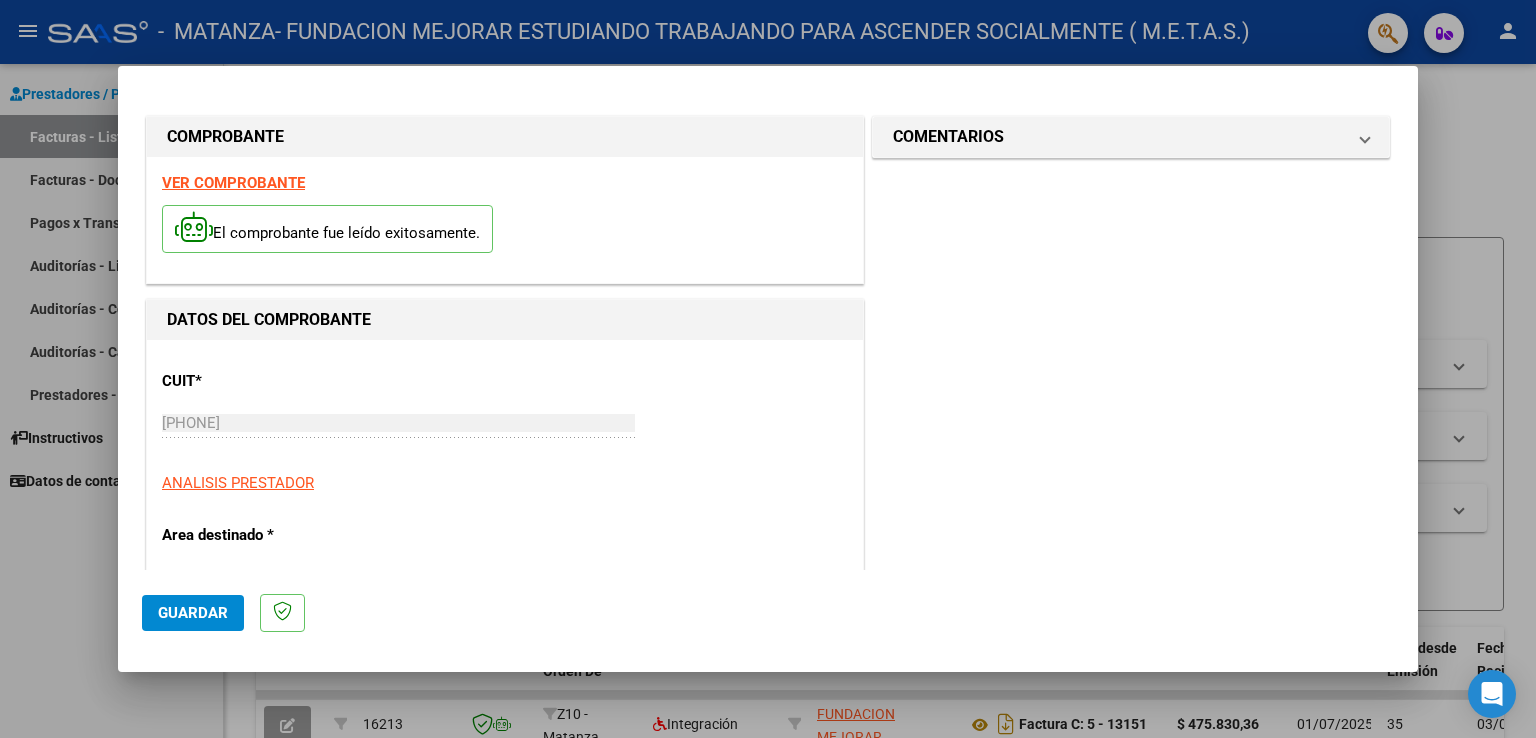type on "202507" 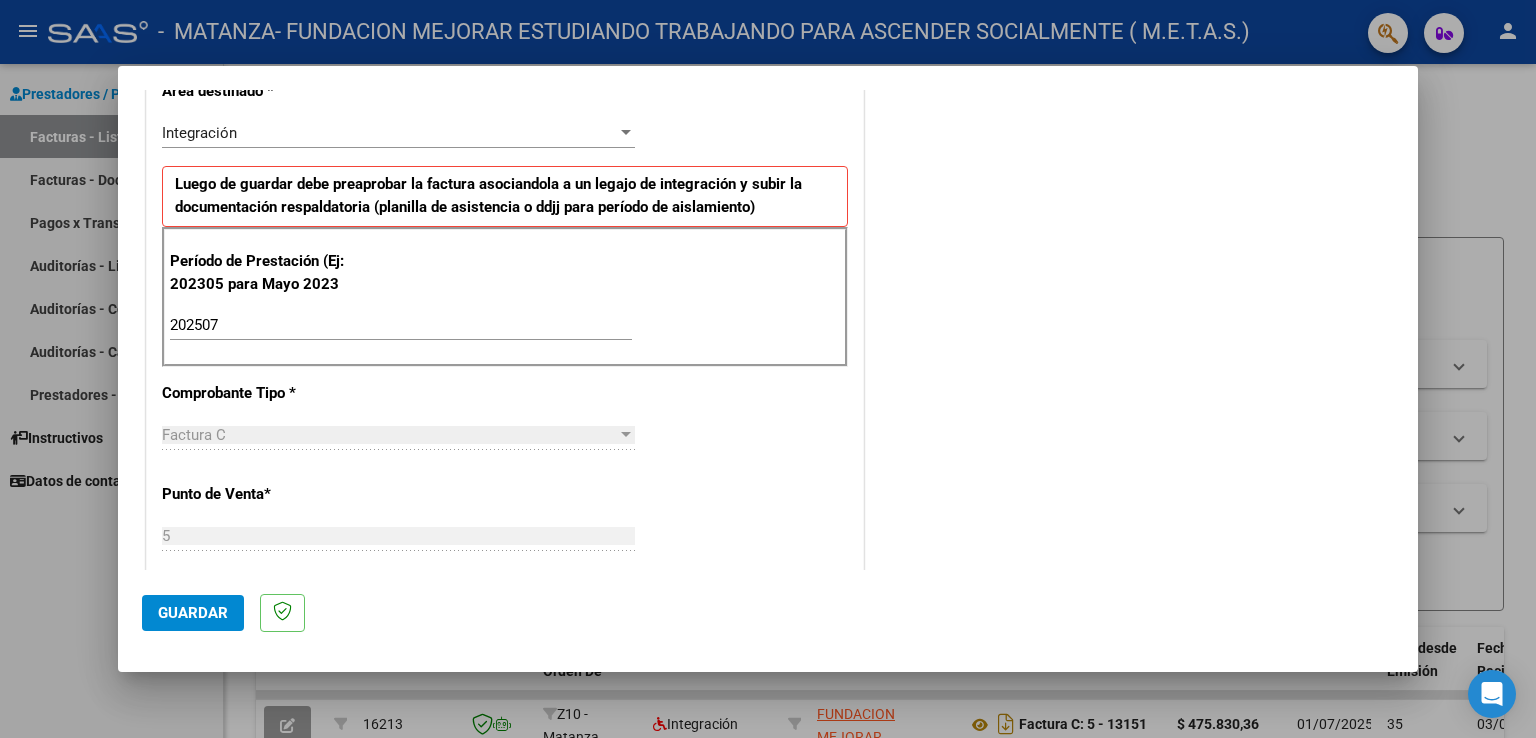 scroll, scrollTop: 600, scrollLeft: 0, axis: vertical 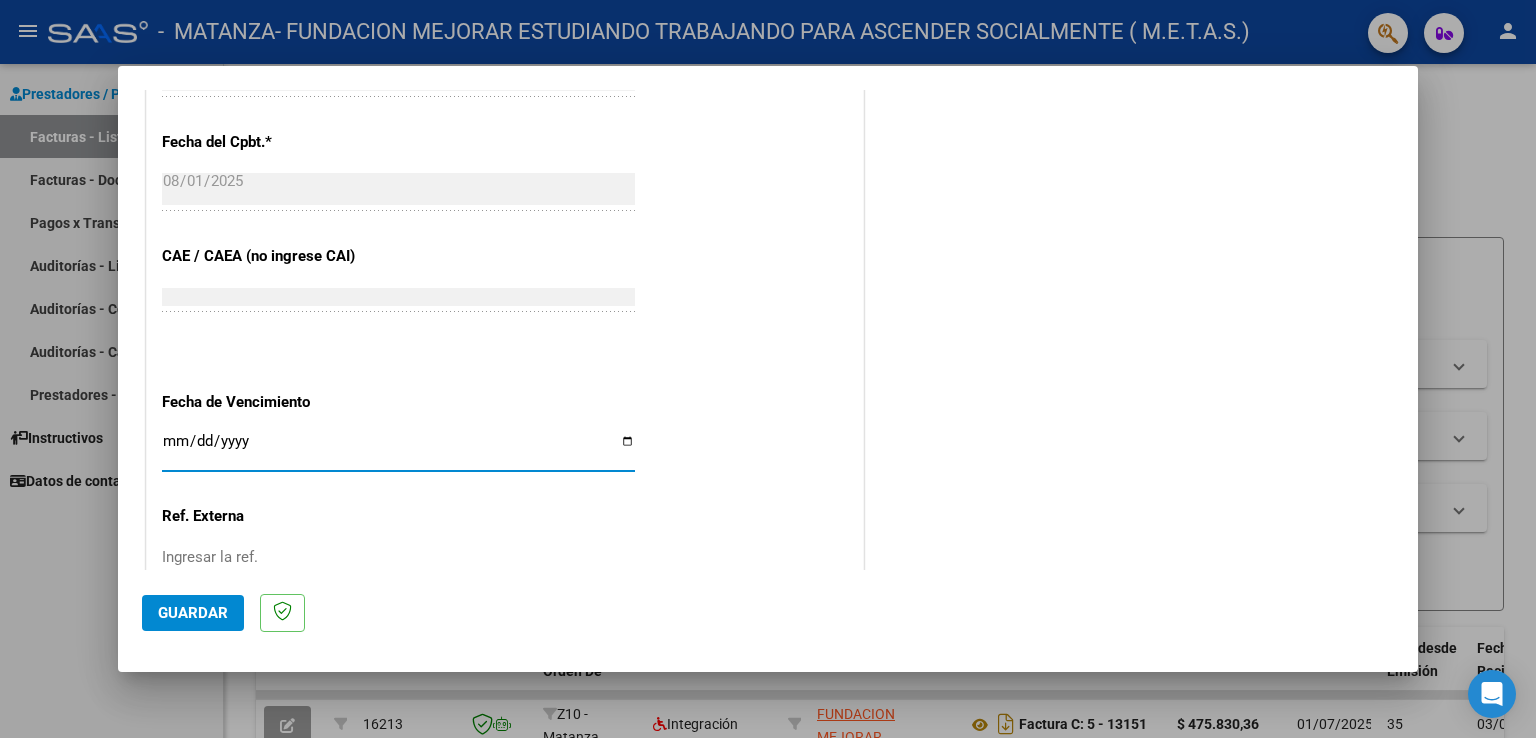click on "Ingresar la fecha" at bounding box center (398, 449) 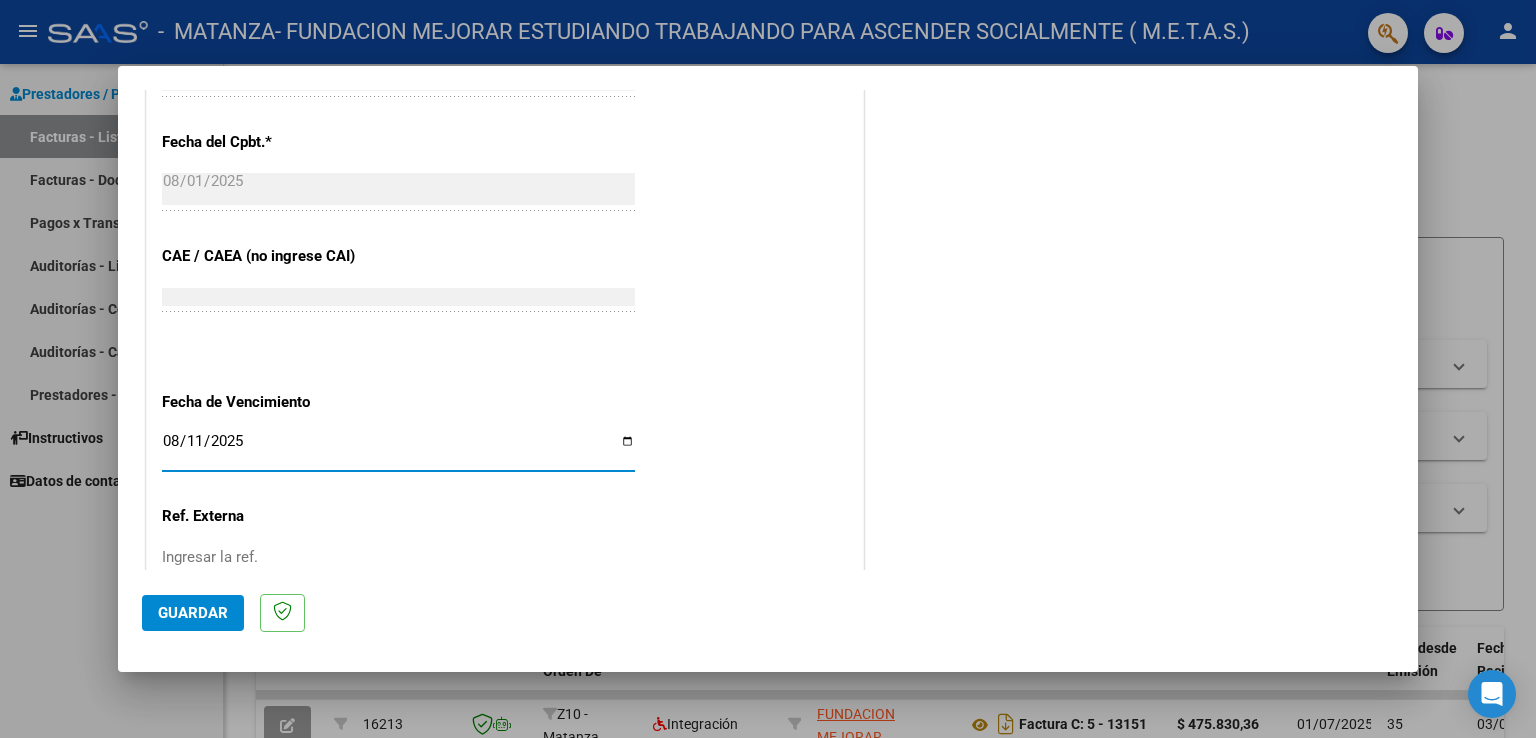type on "2025-08-11" 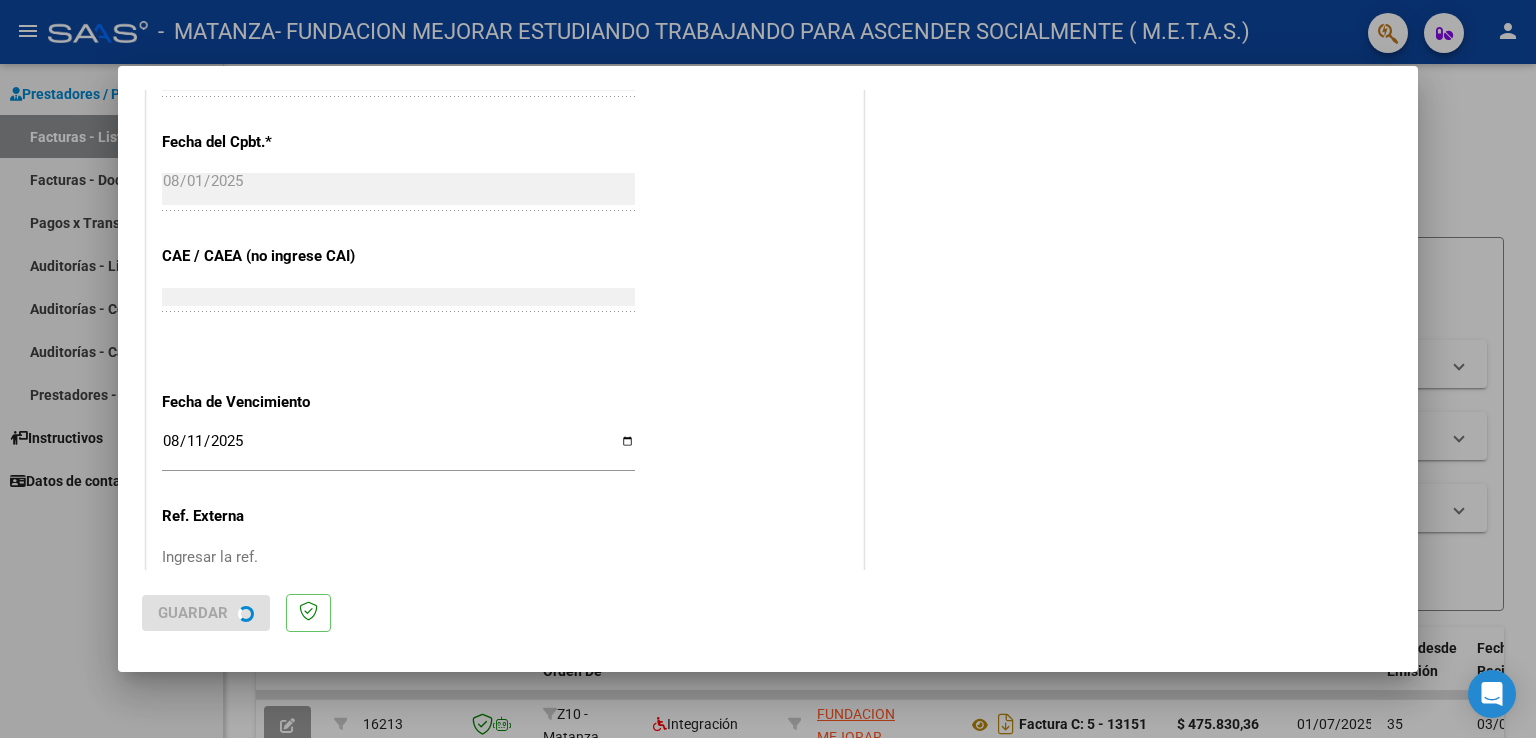 scroll, scrollTop: 0, scrollLeft: 0, axis: both 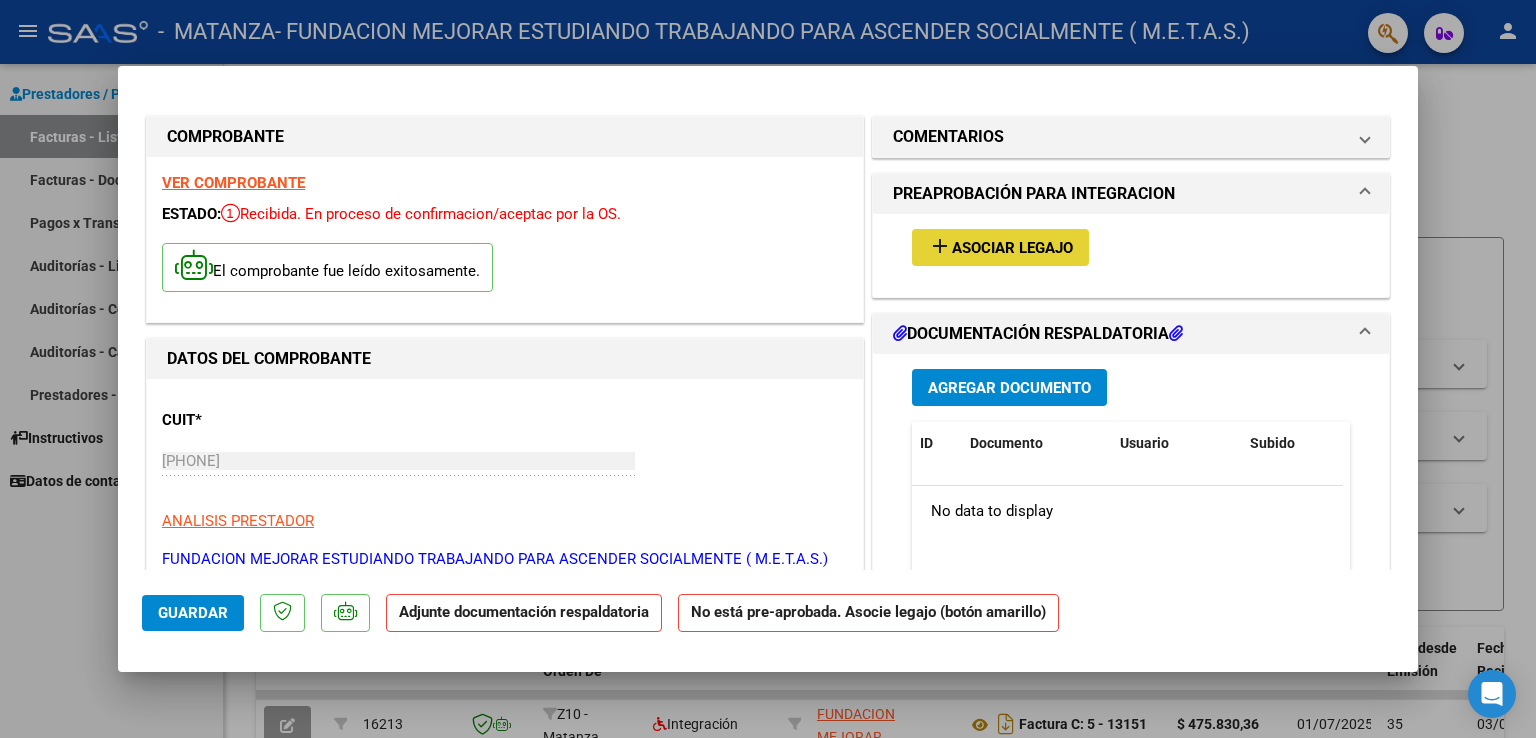 click on "Asociar Legajo" at bounding box center (1012, 248) 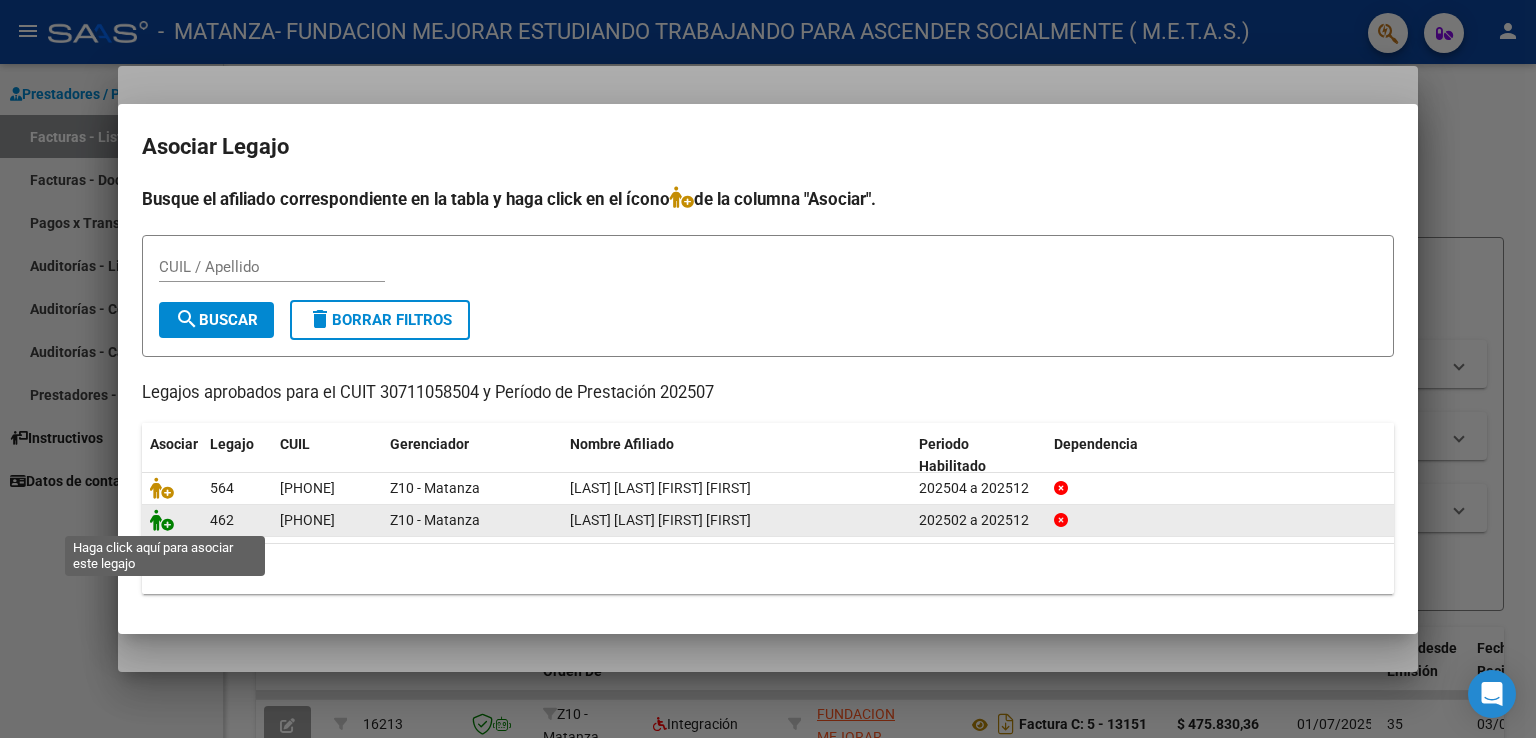 click 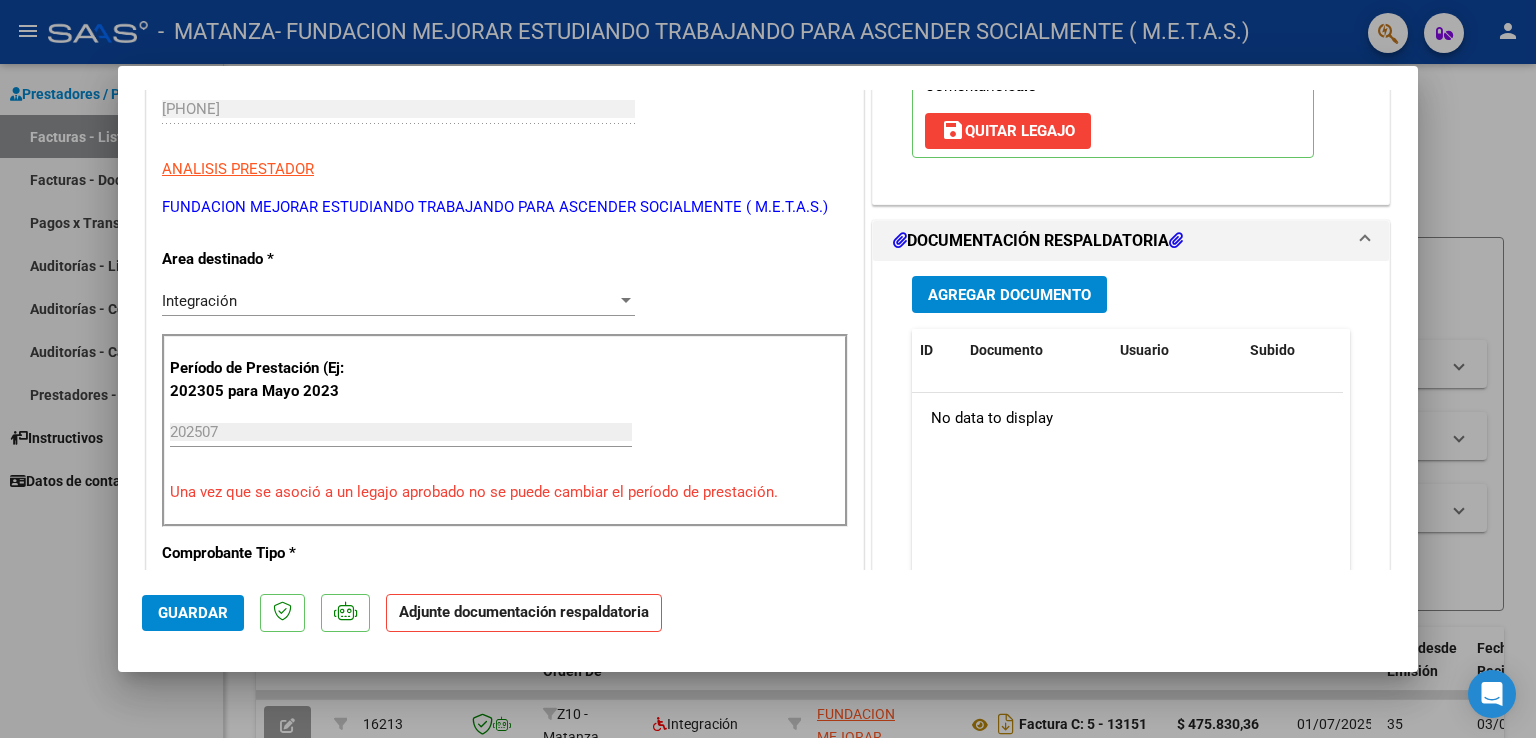 scroll, scrollTop: 400, scrollLeft: 0, axis: vertical 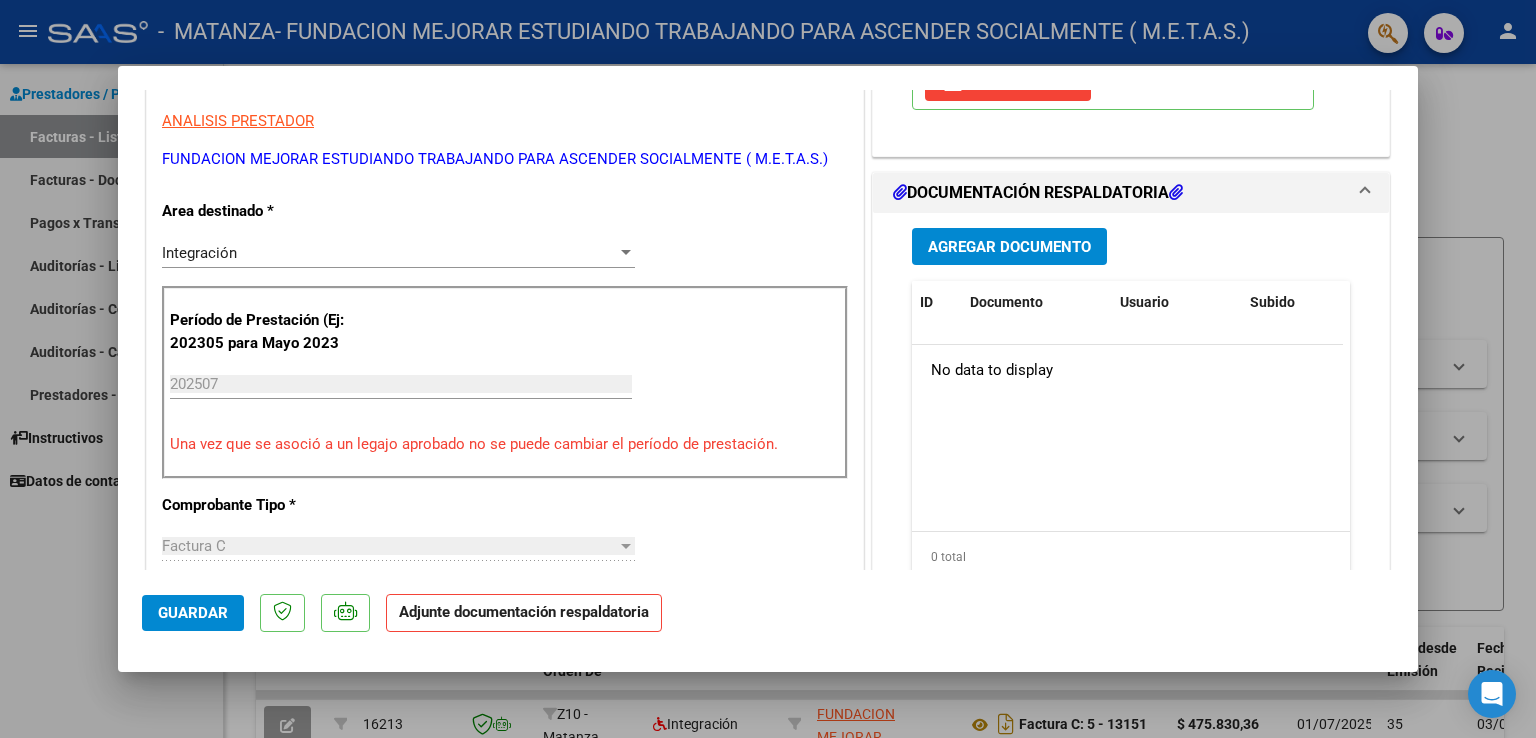click on "Agregar Documento" at bounding box center [1009, 247] 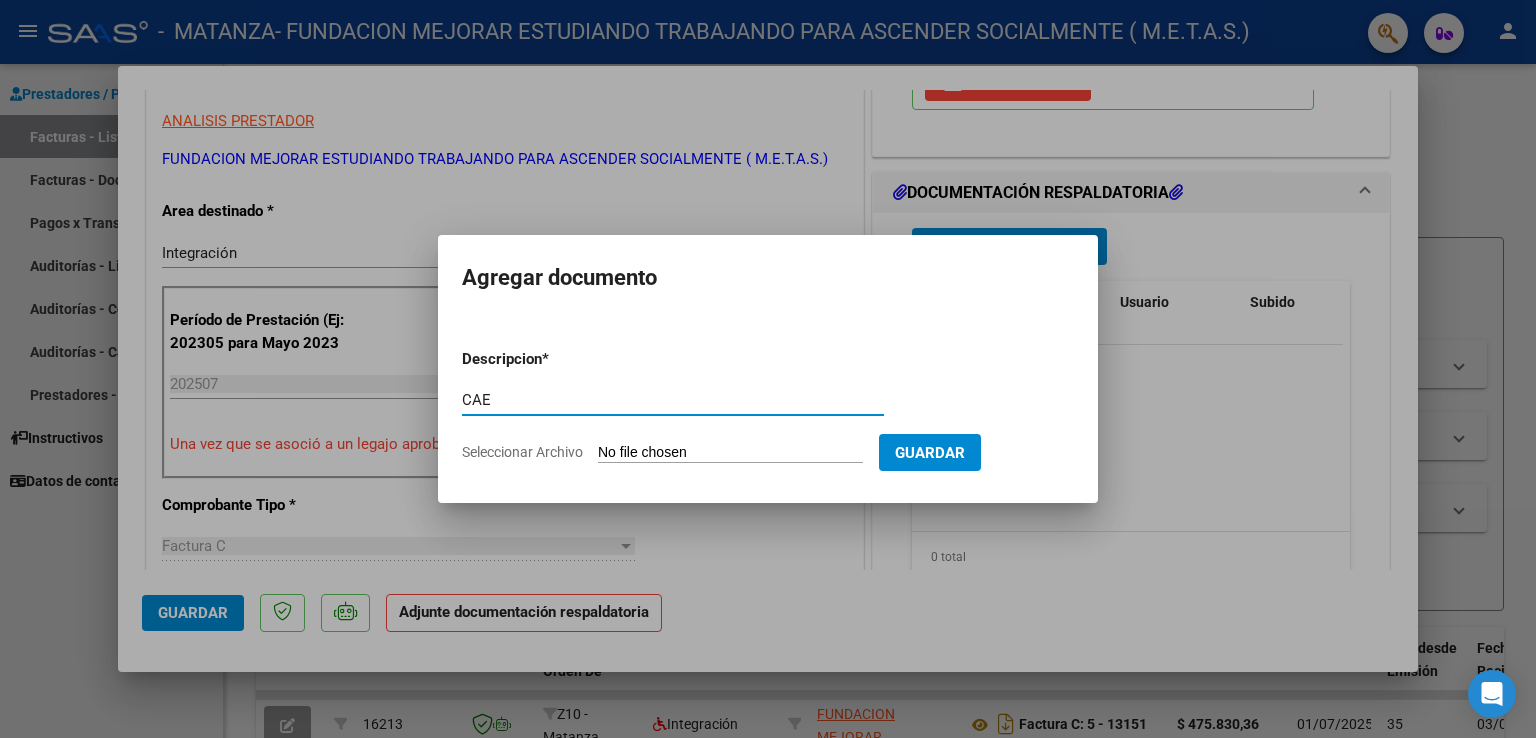 type on "CAE" 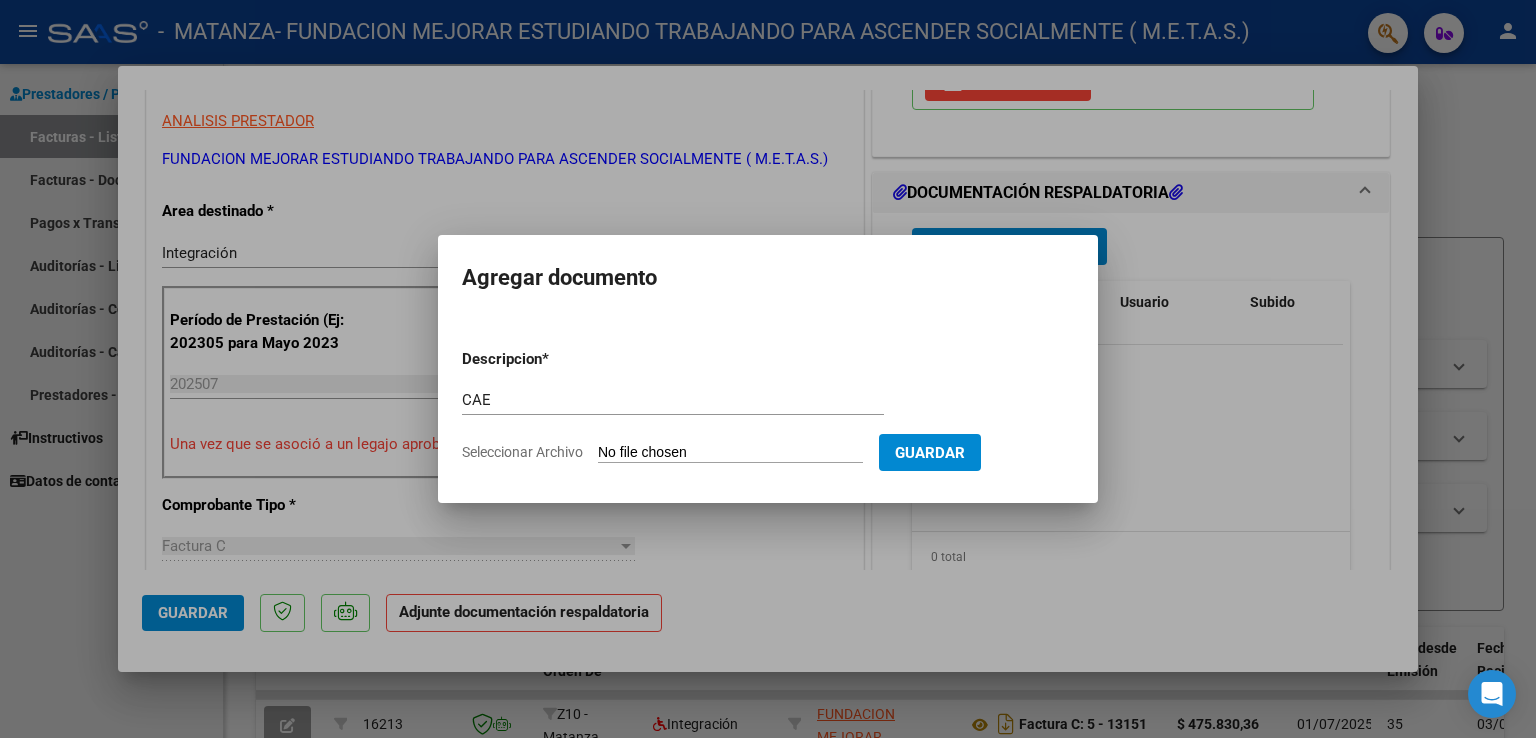 type on "C:\fakepath\CAE FC 13964.pdf" 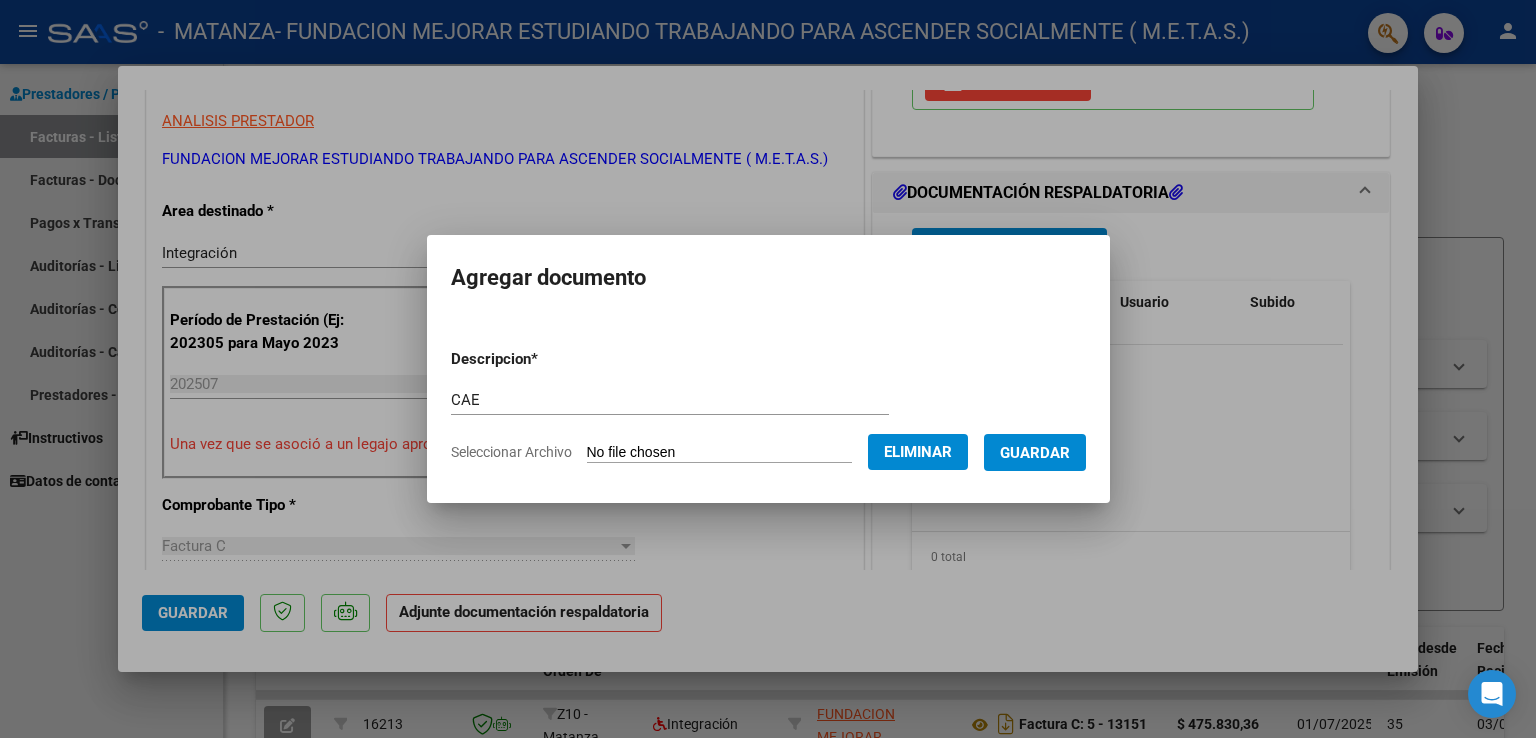 click on "Guardar" at bounding box center [1035, 453] 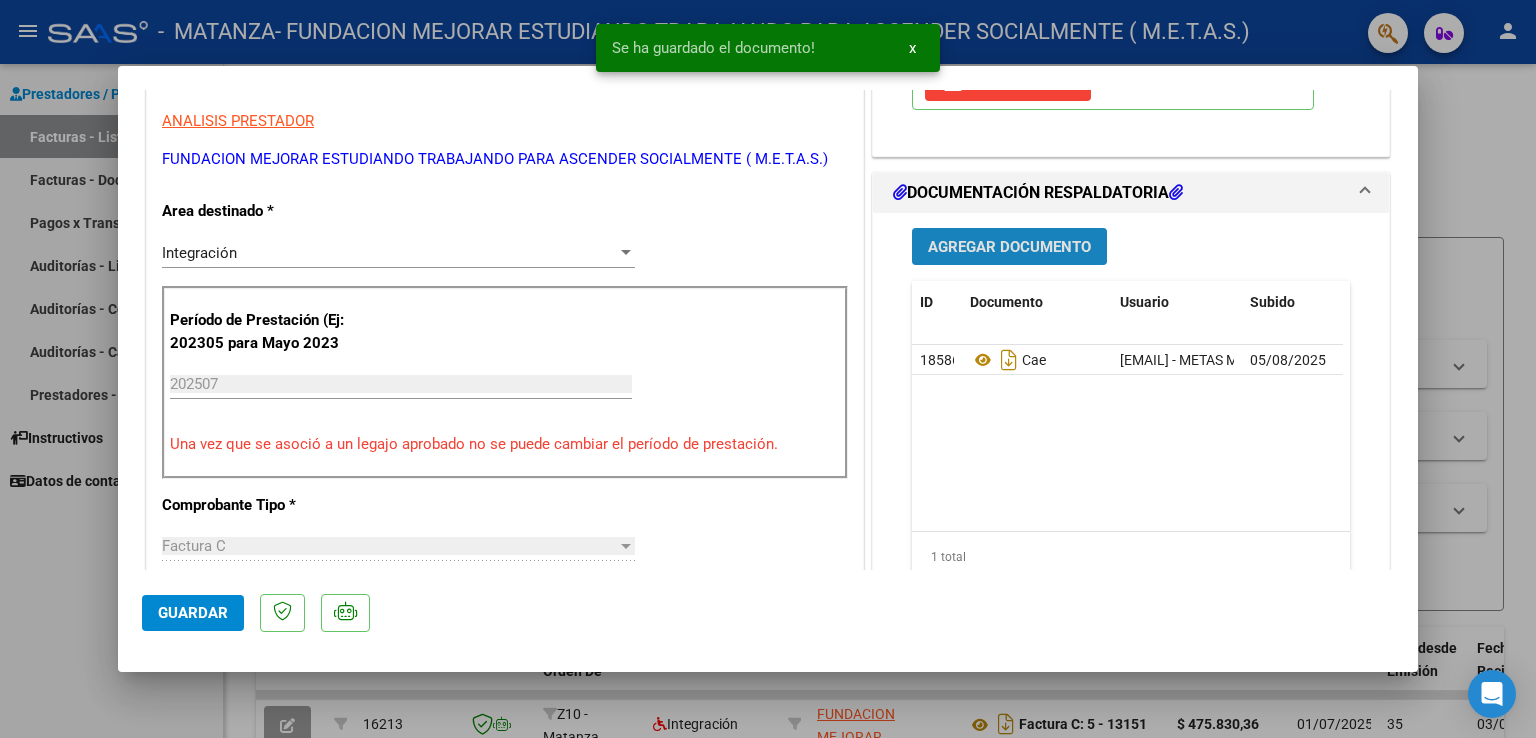 click on "Agregar Documento" at bounding box center (1009, 246) 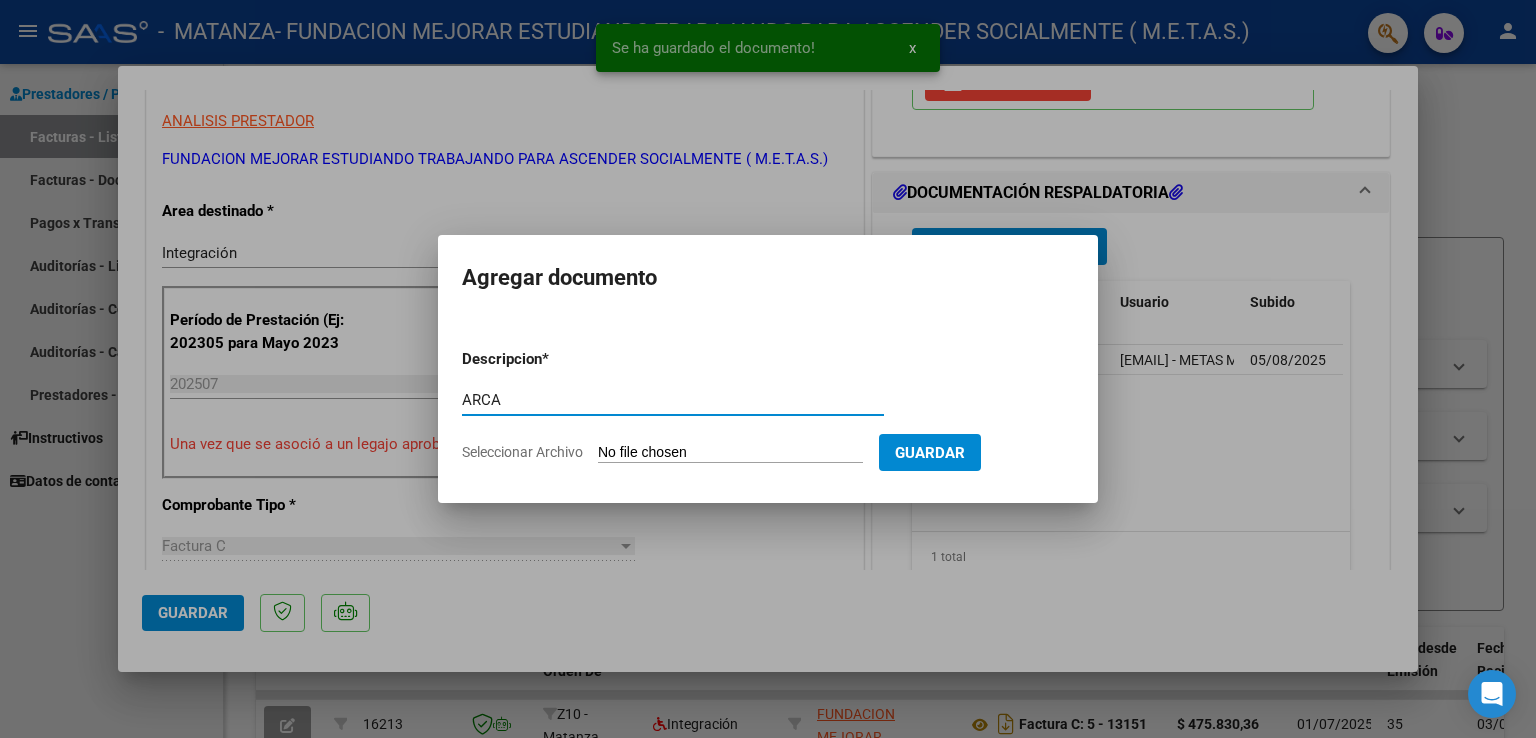 type on "ARCA" 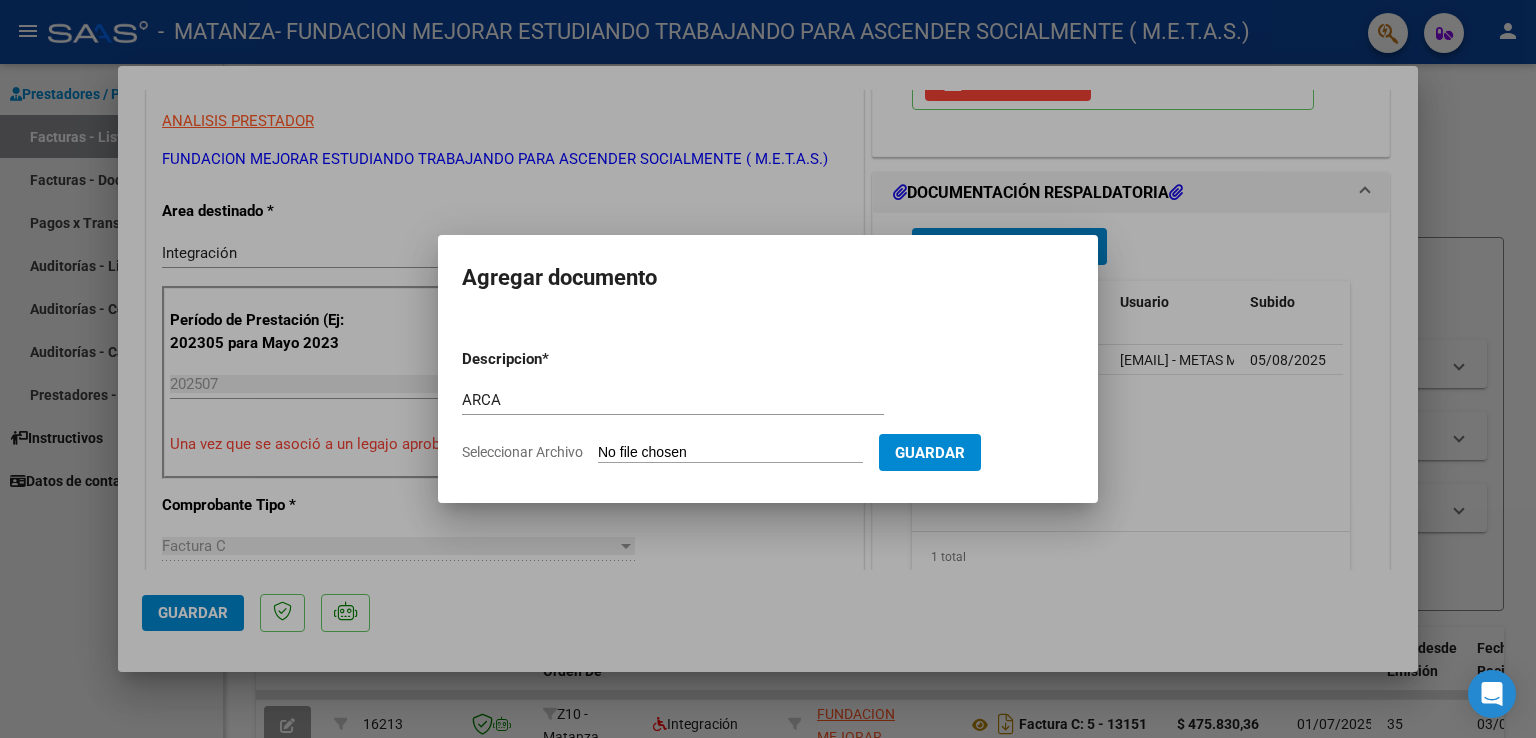 type on "C:\fakepath\AFIP ARCA.pdf" 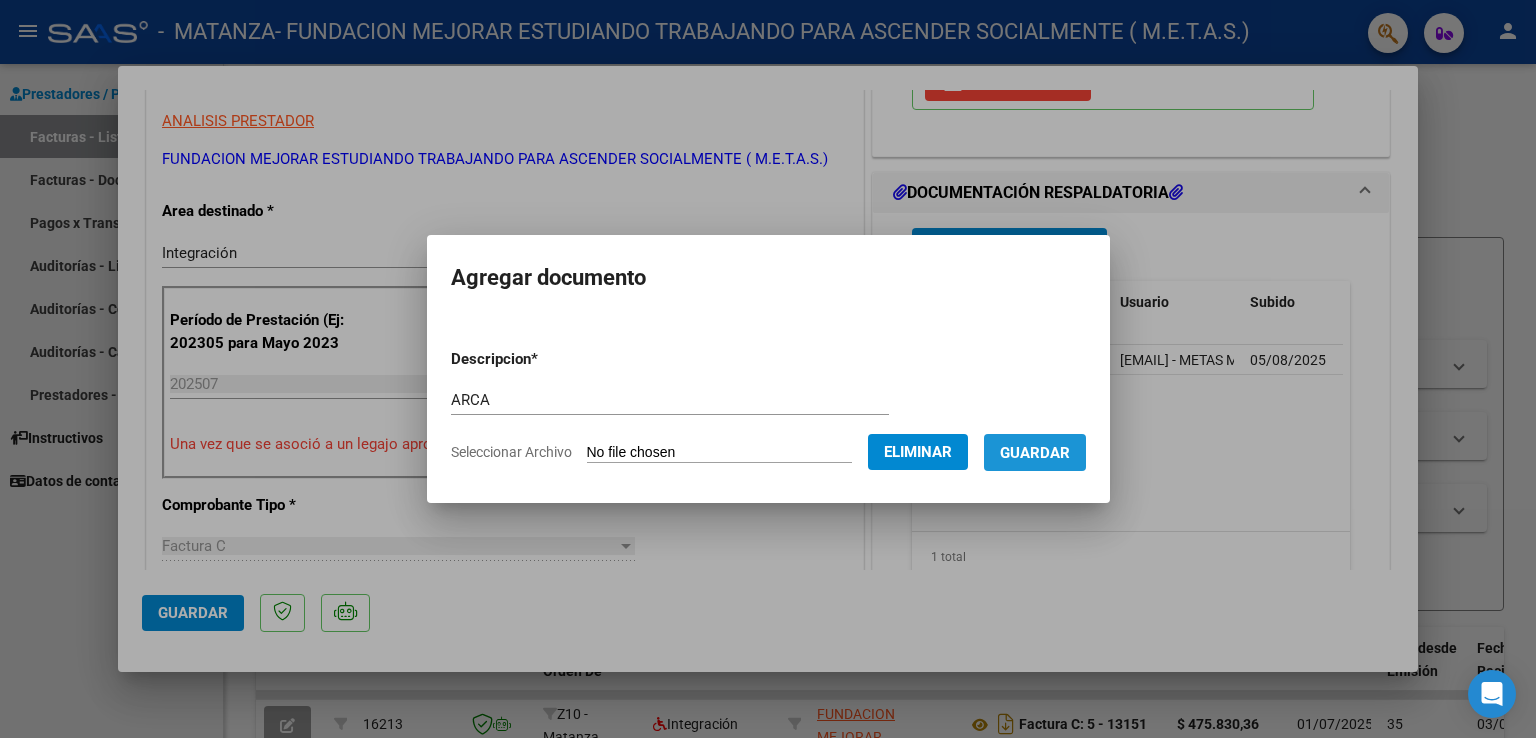 click on "Guardar" at bounding box center (1035, 453) 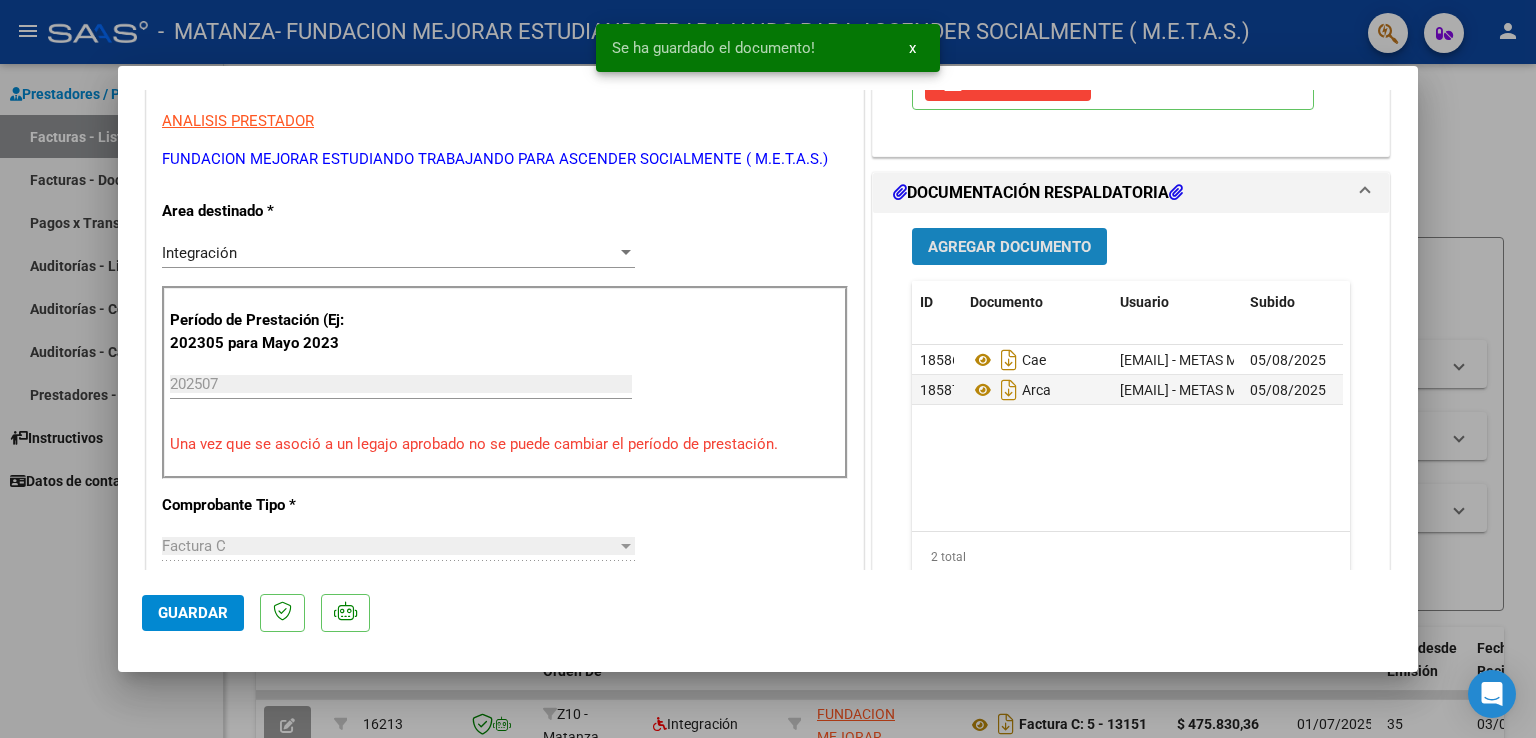 click on "Agregar Documento" at bounding box center [1009, 247] 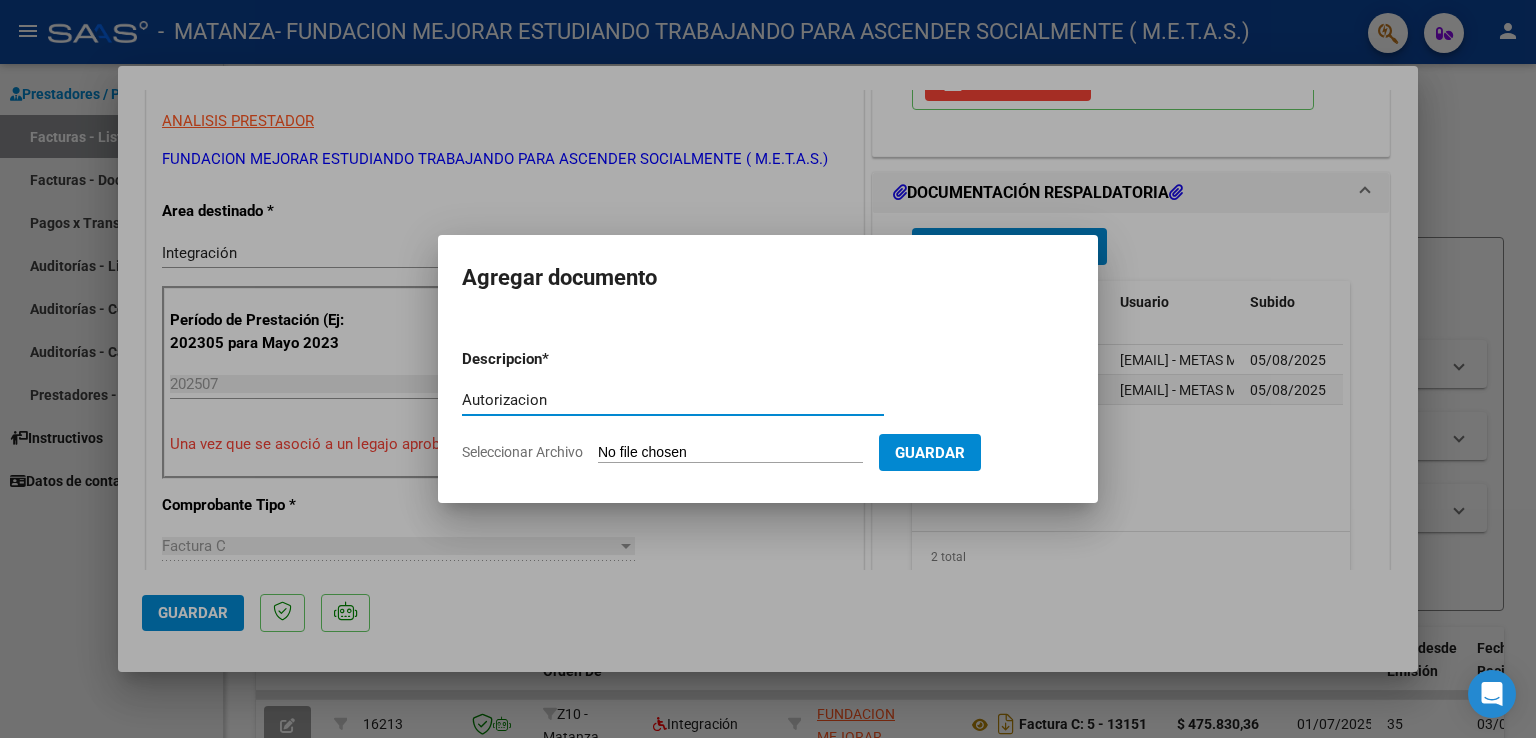 type on "Autorizacion" 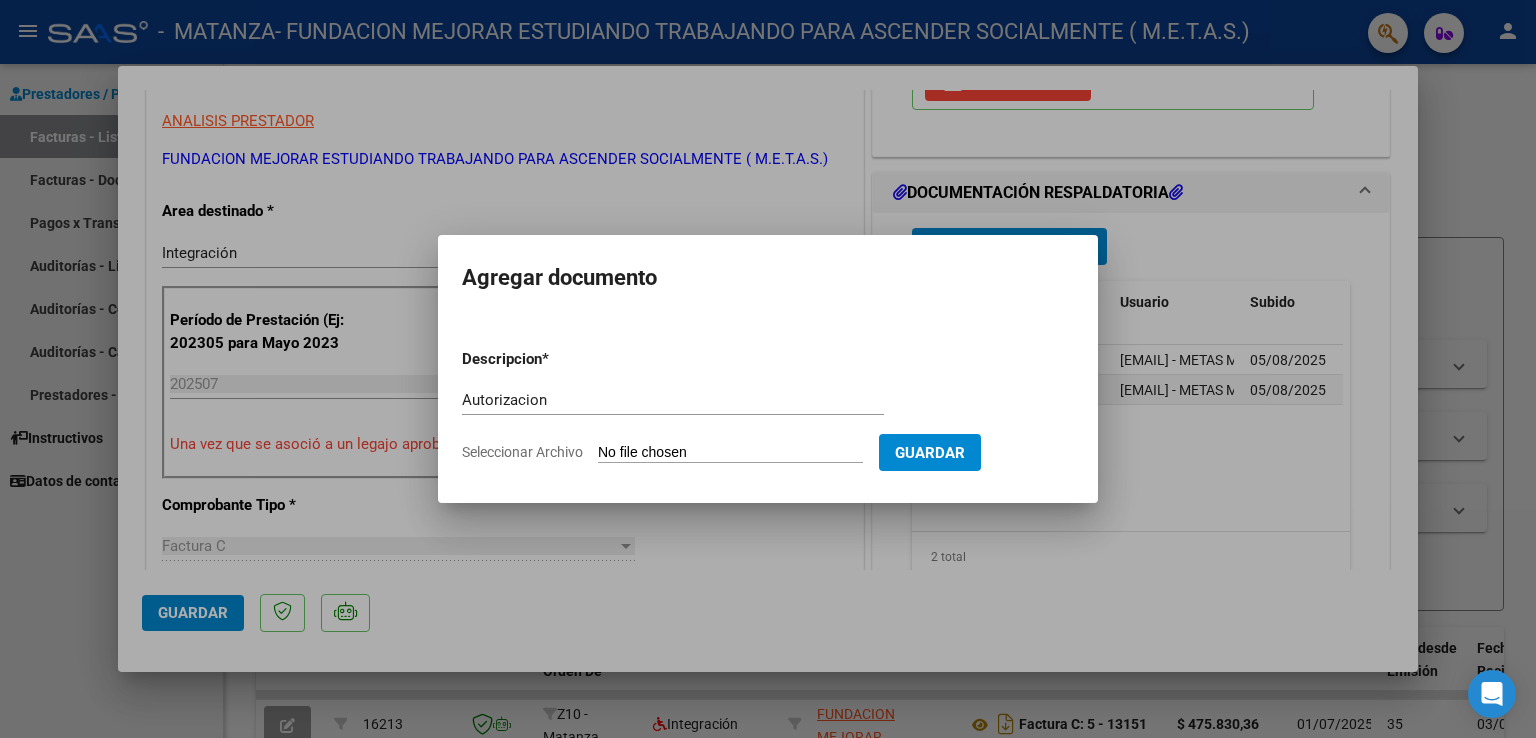click on "Seleccionar Archivo" at bounding box center [730, 453] 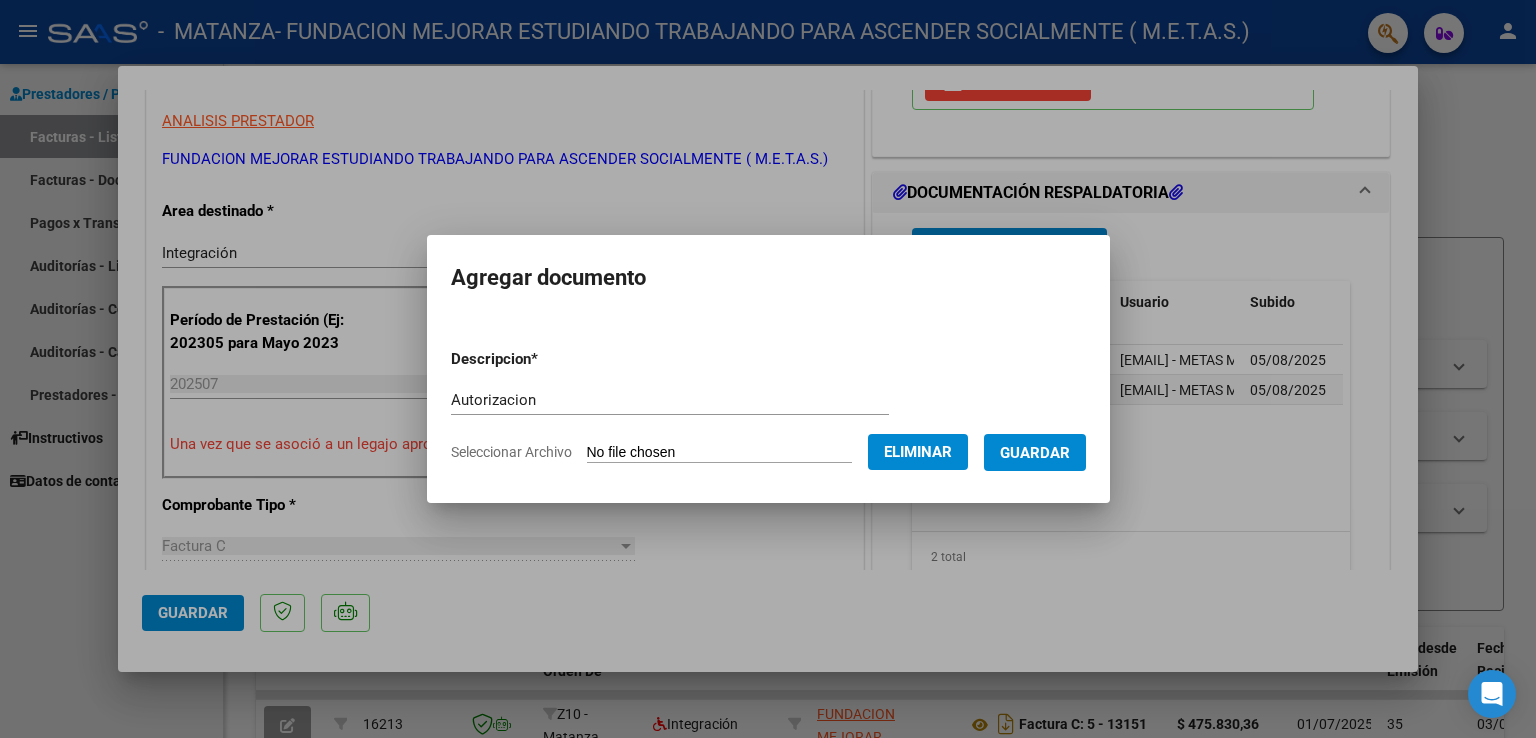 click on "Guardar" at bounding box center [1035, 452] 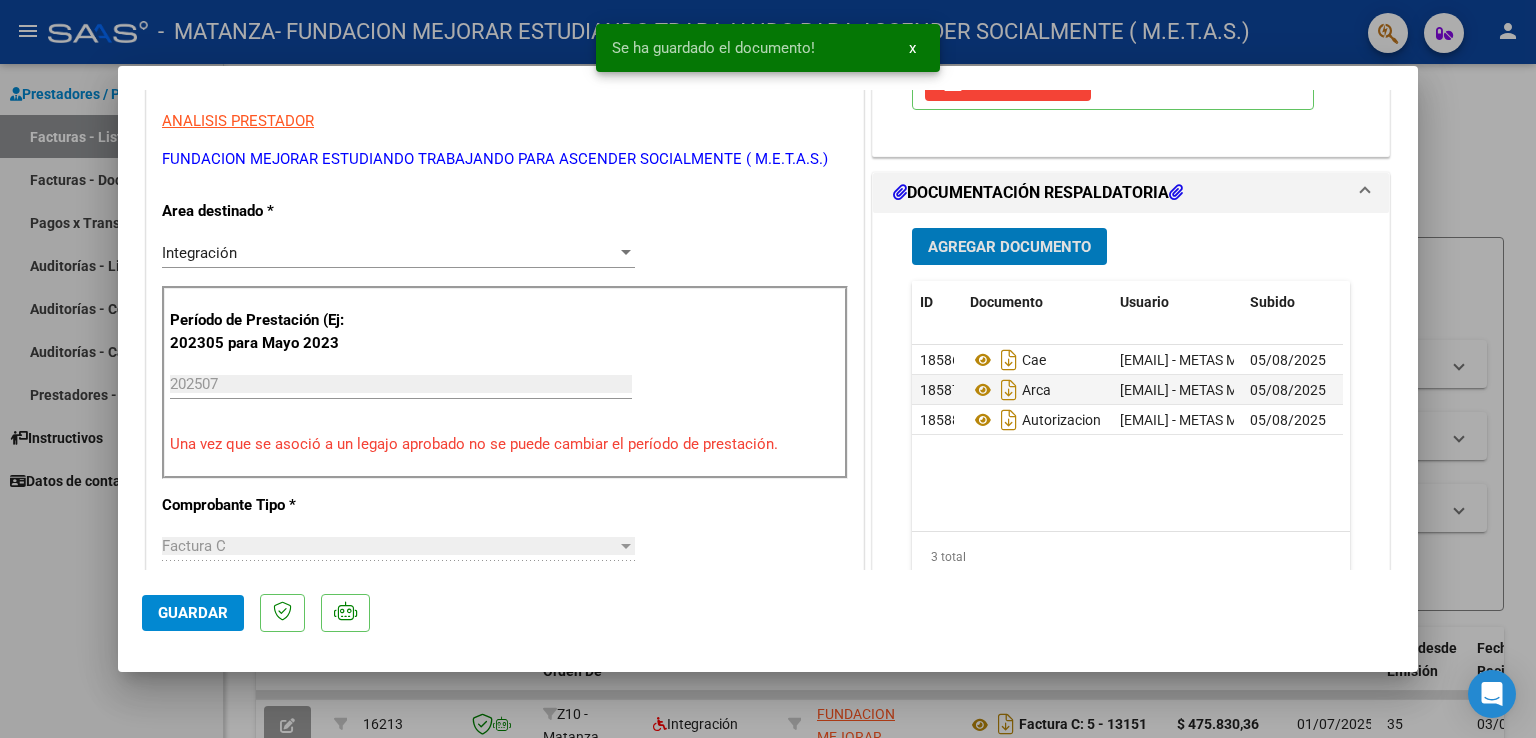 click on "Agregar Documento" at bounding box center [1009, 247] 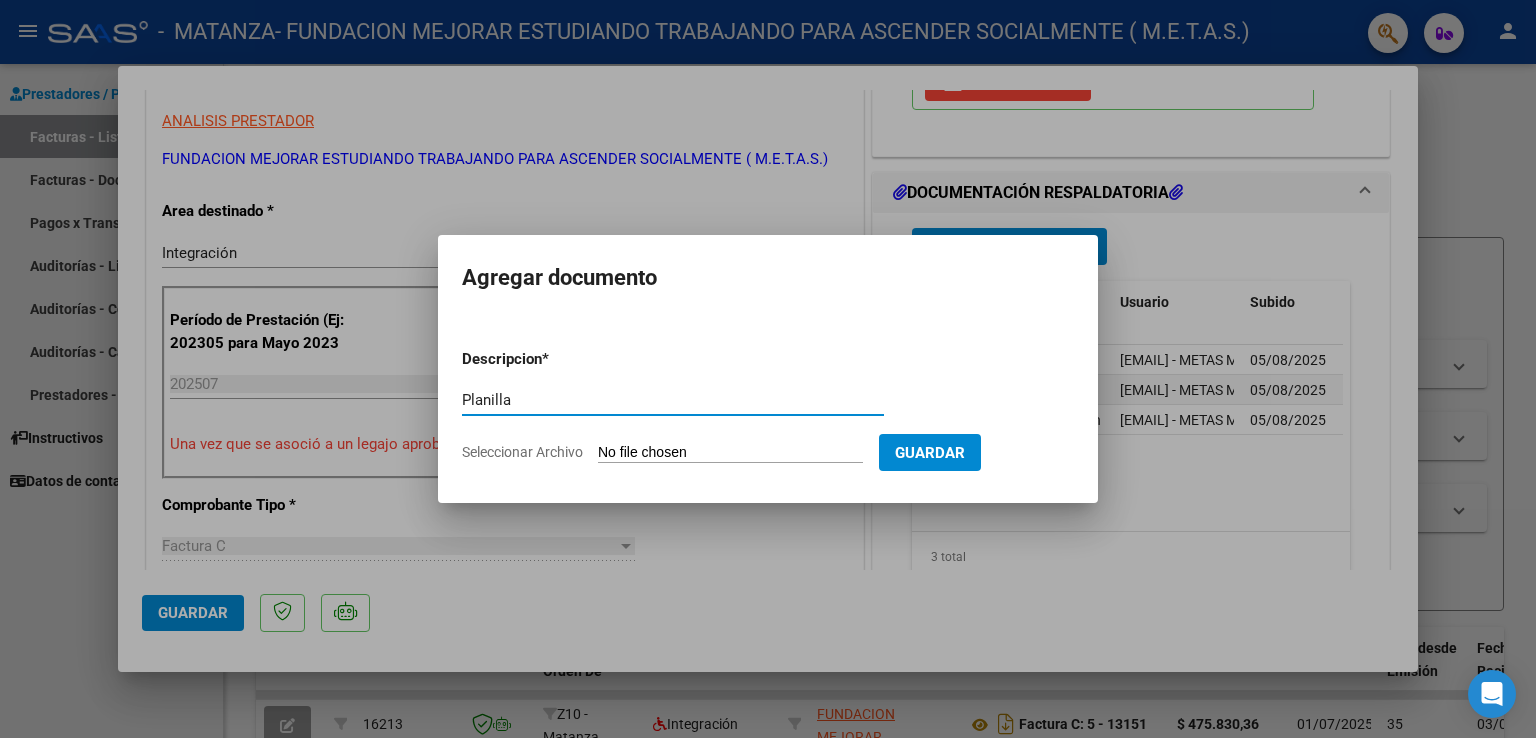 type on "Planilla" 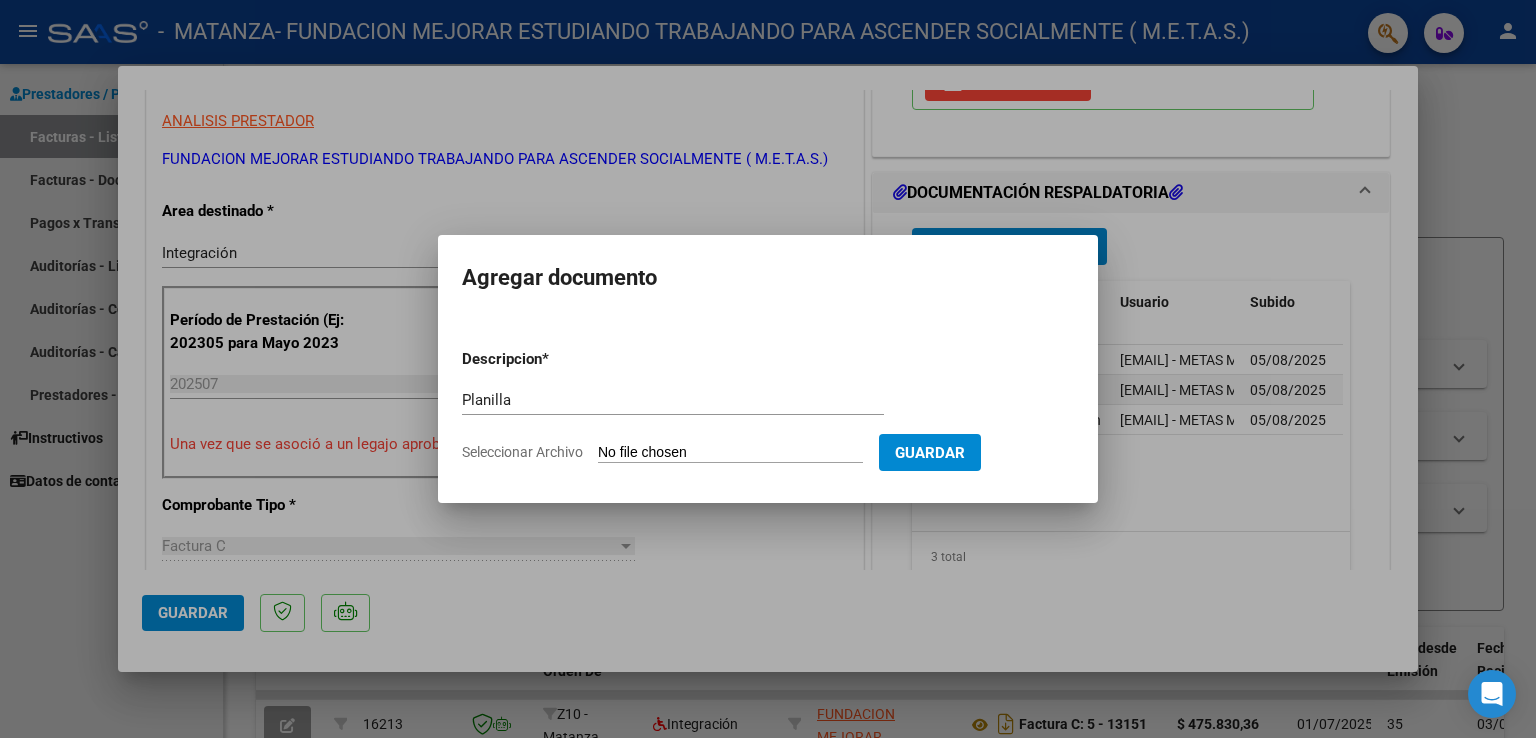 click on "Seleccionar Archivo" at bounding box center (730, 453) 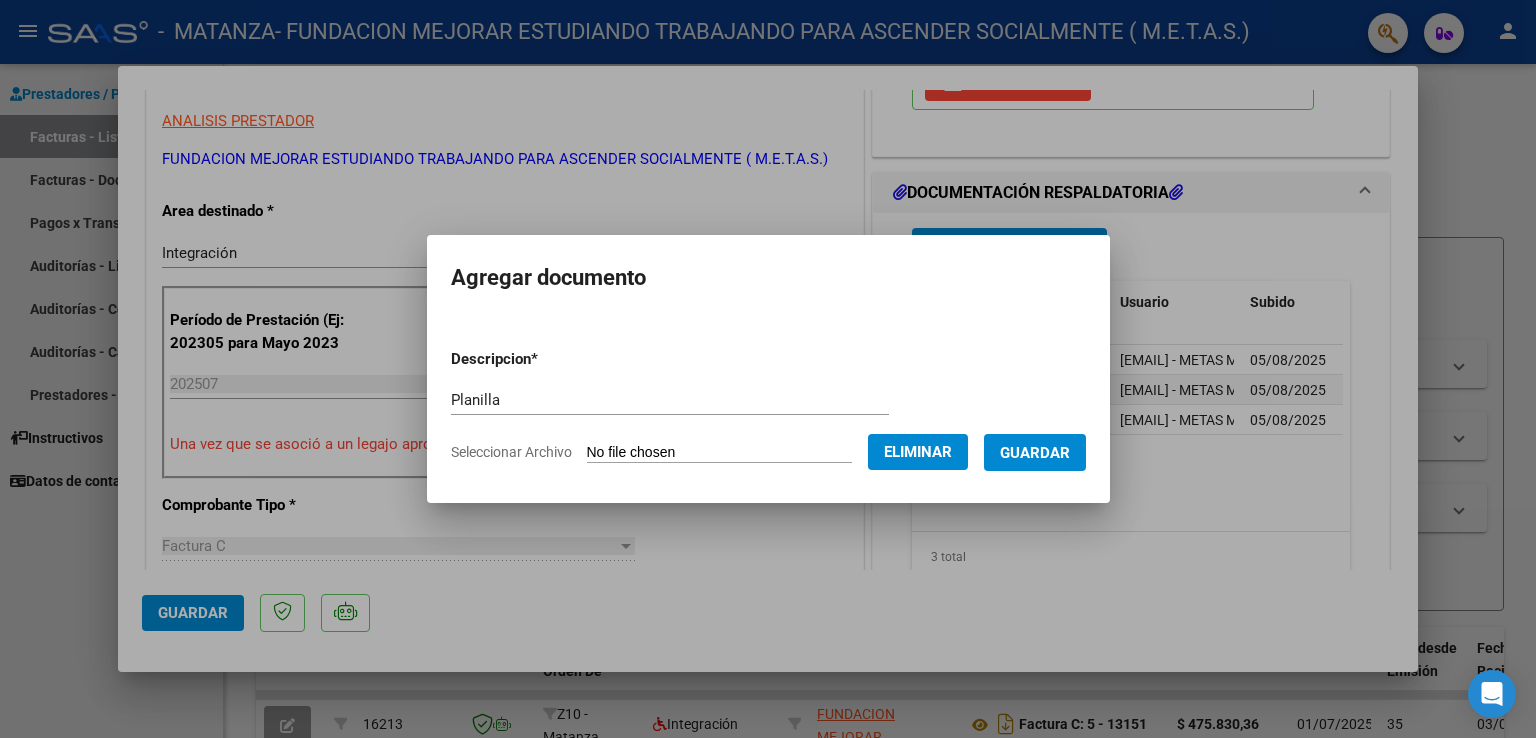 click on "Guardar" at bounding box center [1035, 452] 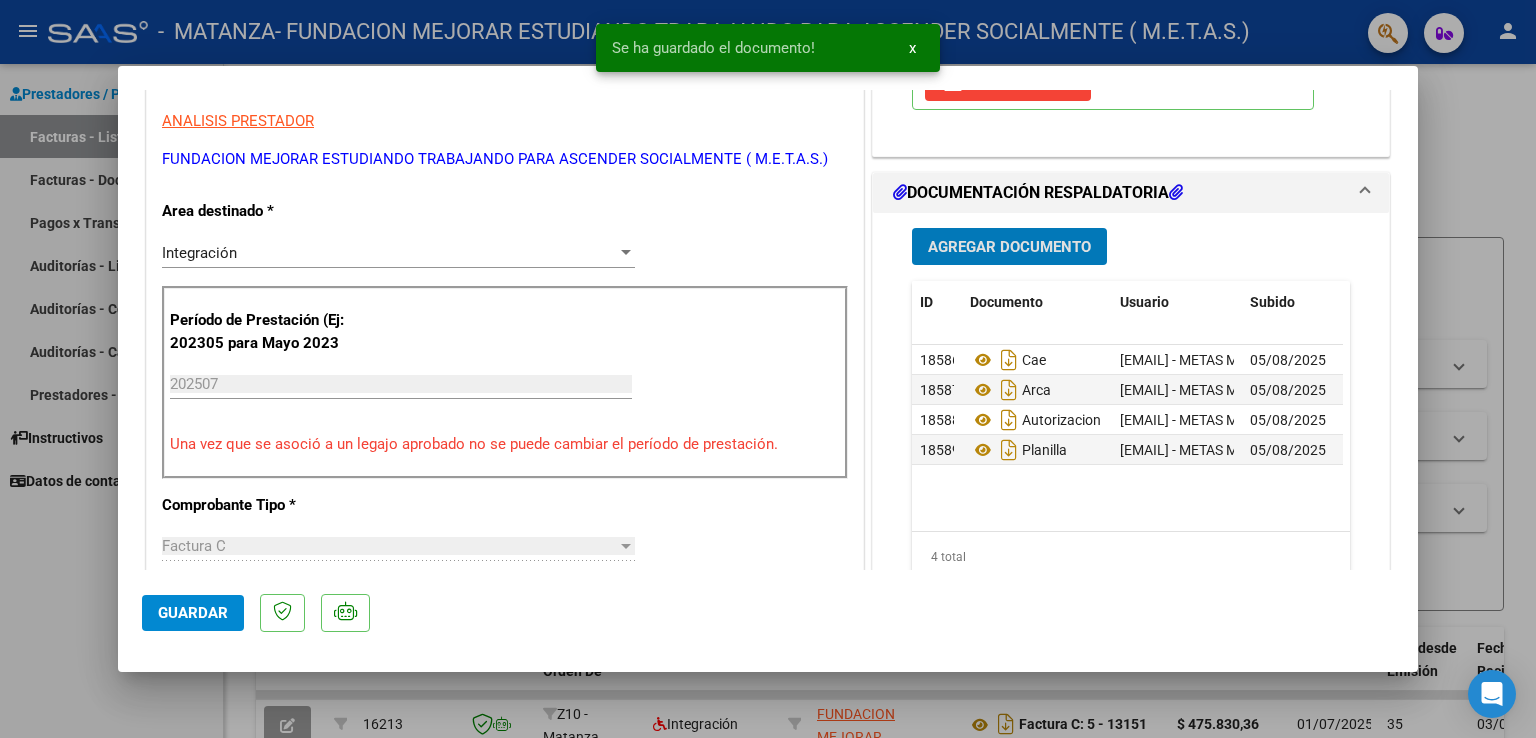 click on "Agregar Documento" at bounding box center (1009, 247) 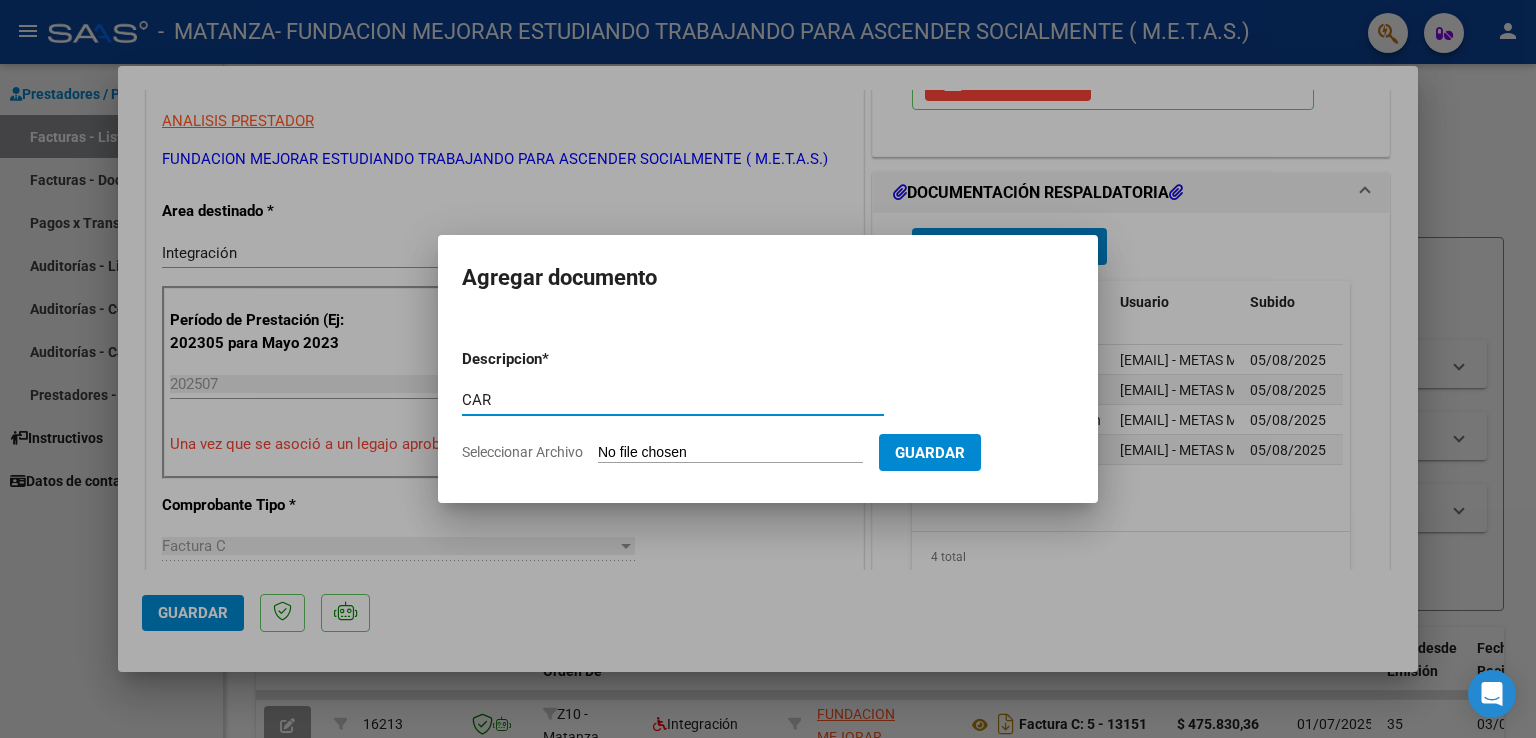 type on "CAR" 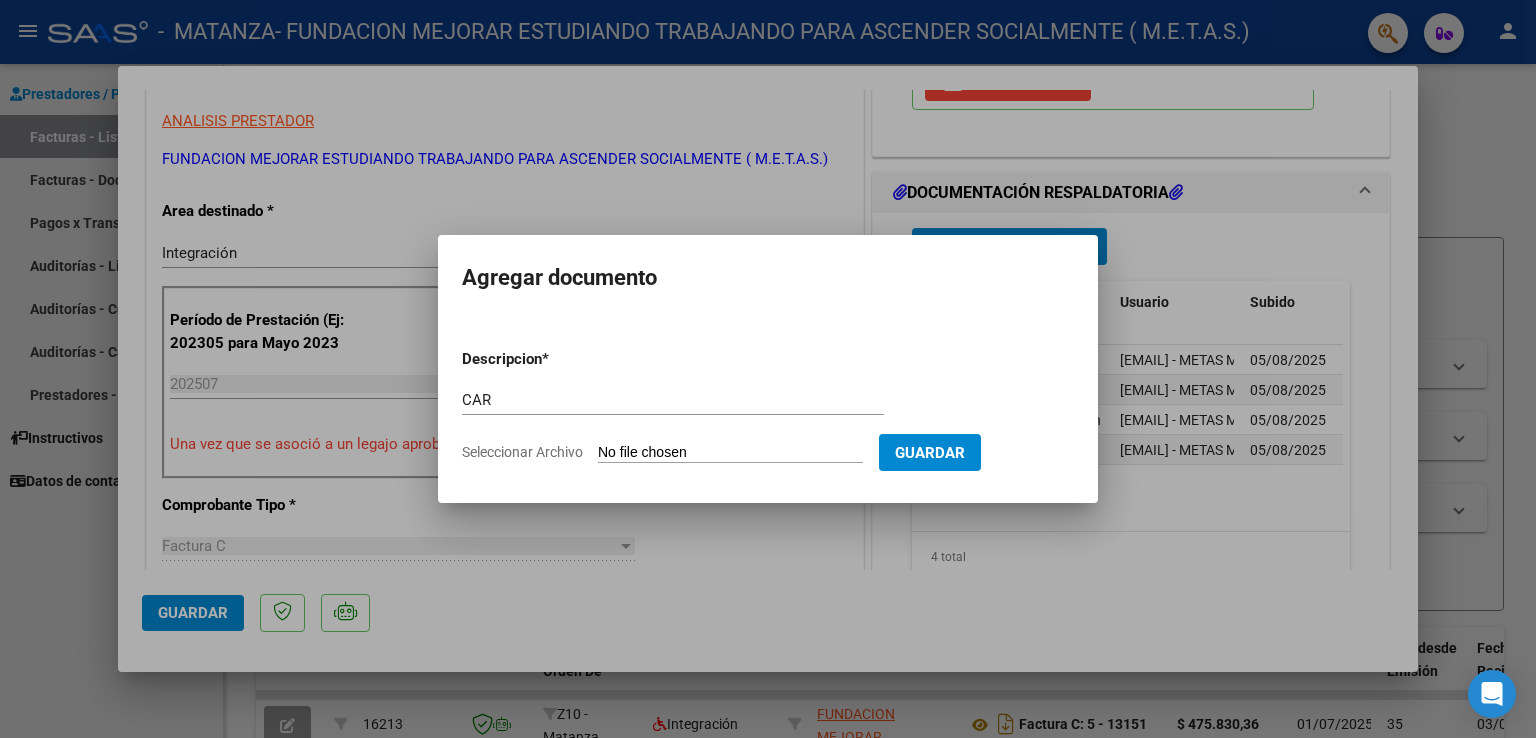 type on "C:\fakepath\[LAST] [LAST] [FIRST] [FIRST].pdf" 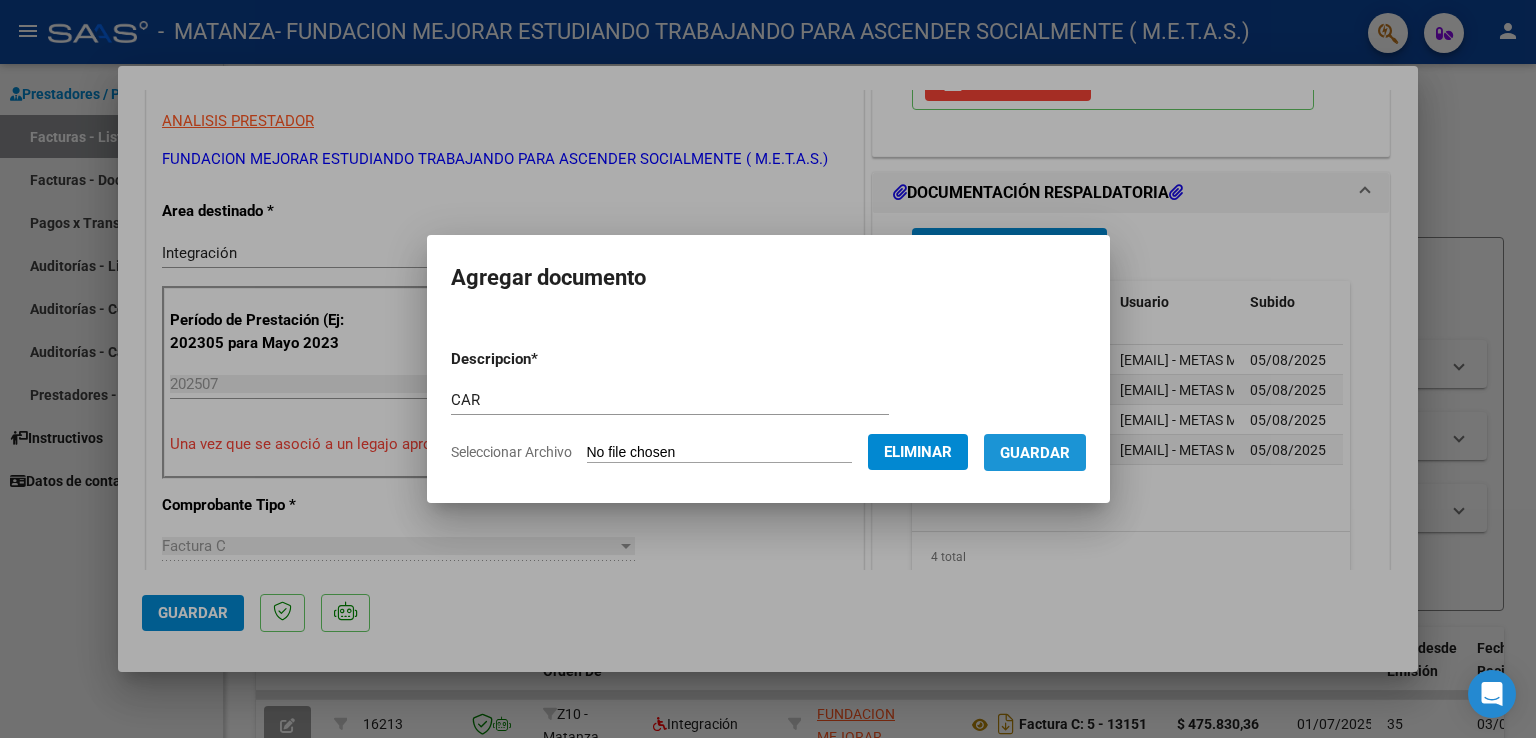 click on "Guardar" at bounding box center (1035, 453) 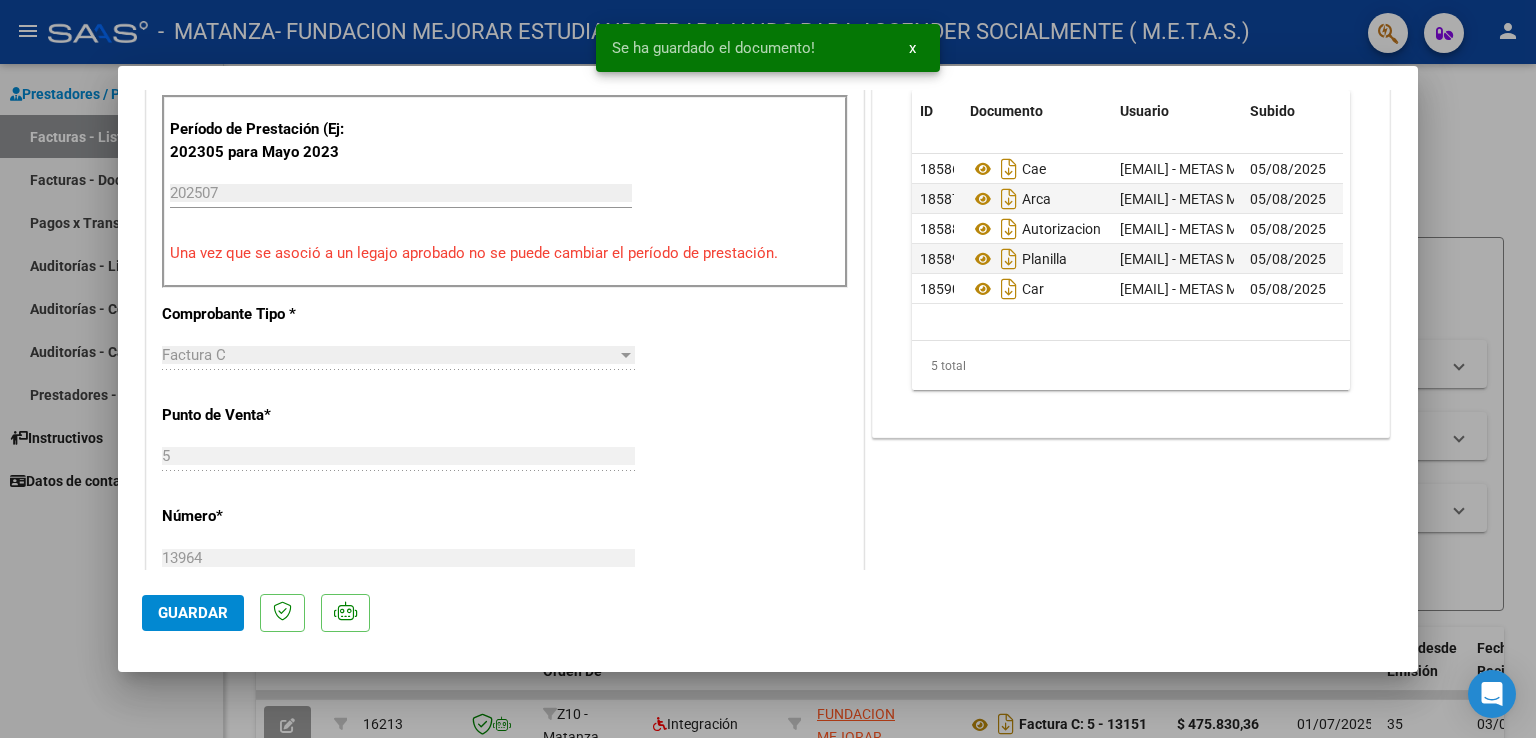 scroll, scrollTop: 600, scrollLeft: 0, axis: vertical 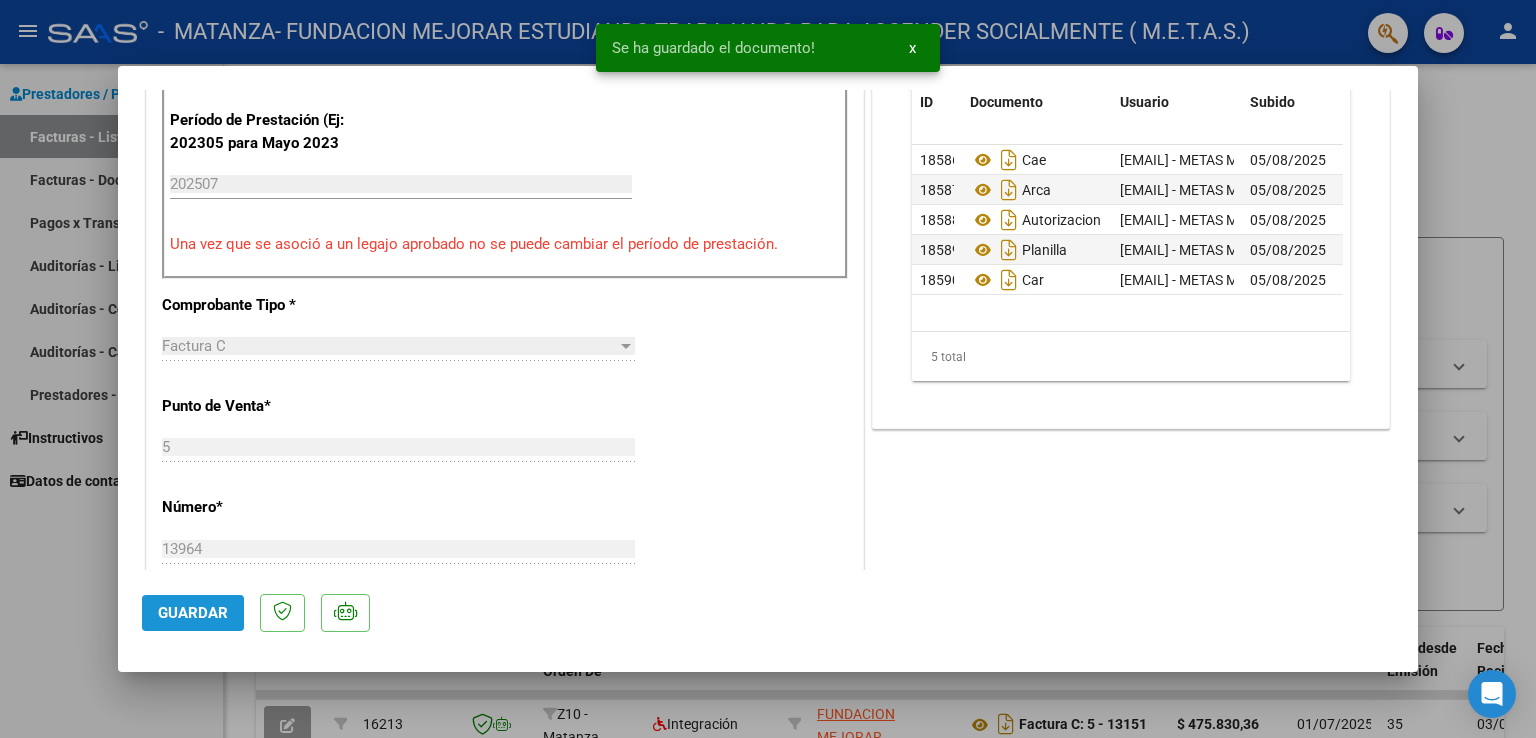 click on "Guardar" 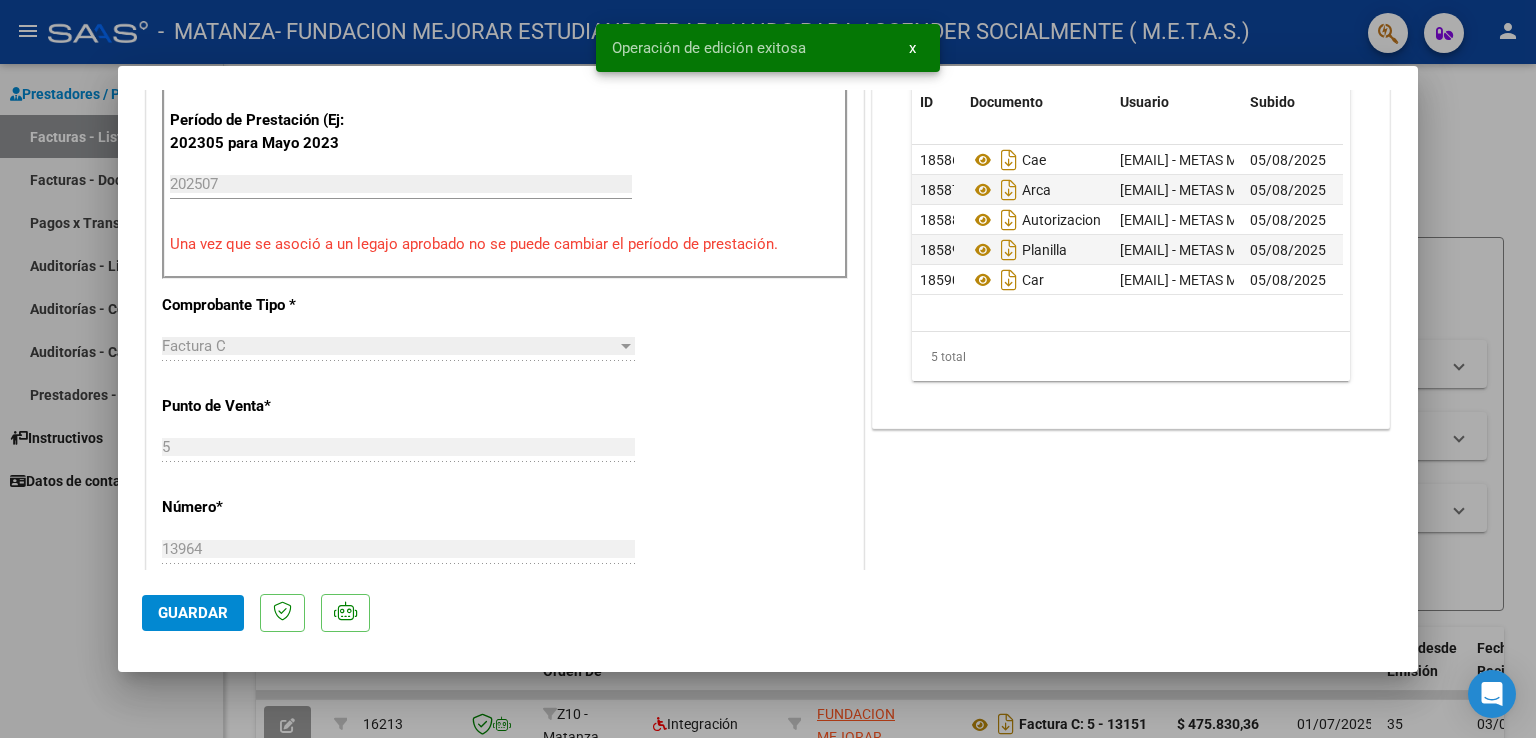 click at bounding box center (768, 369) 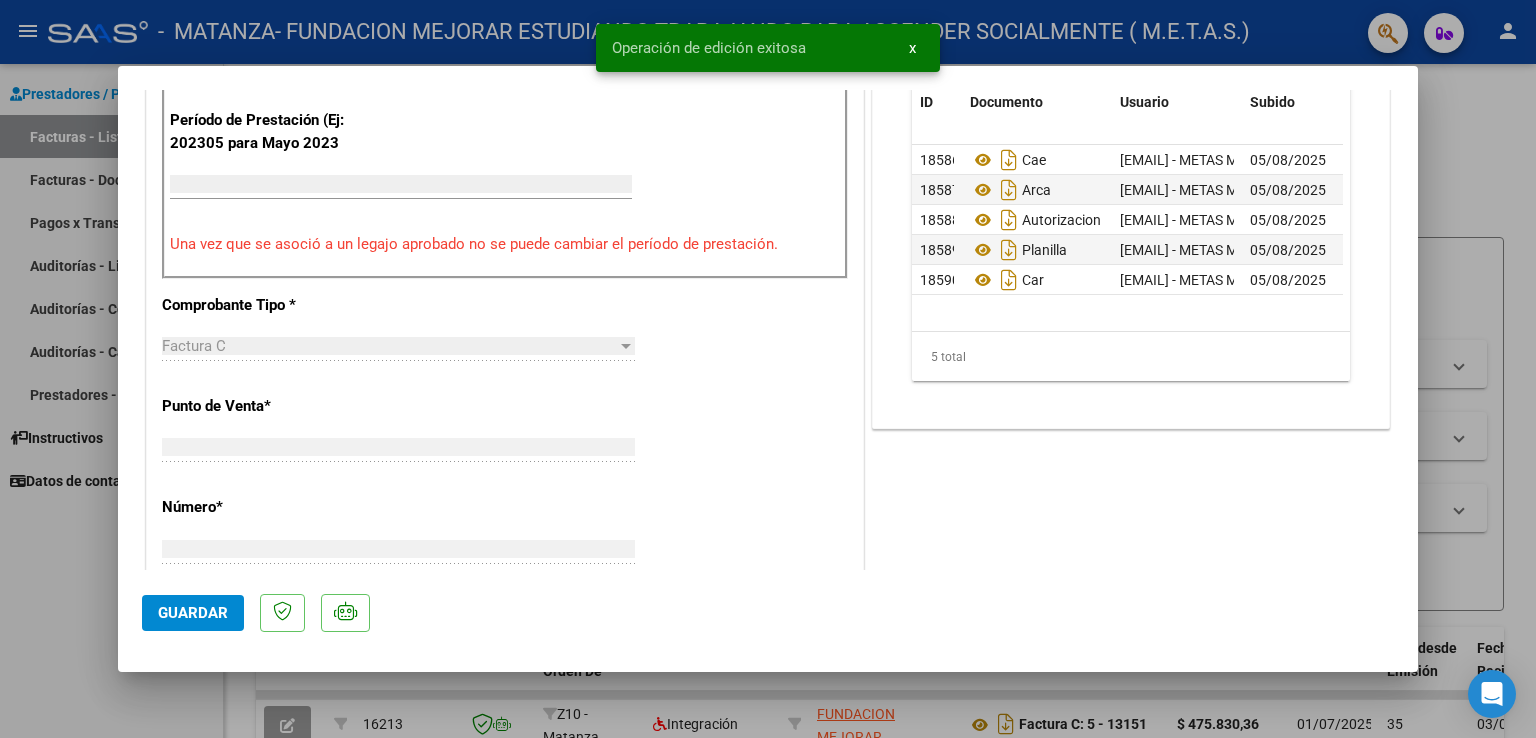 scroll, scrollTop: 0, scrollLeft: 0, axis: both 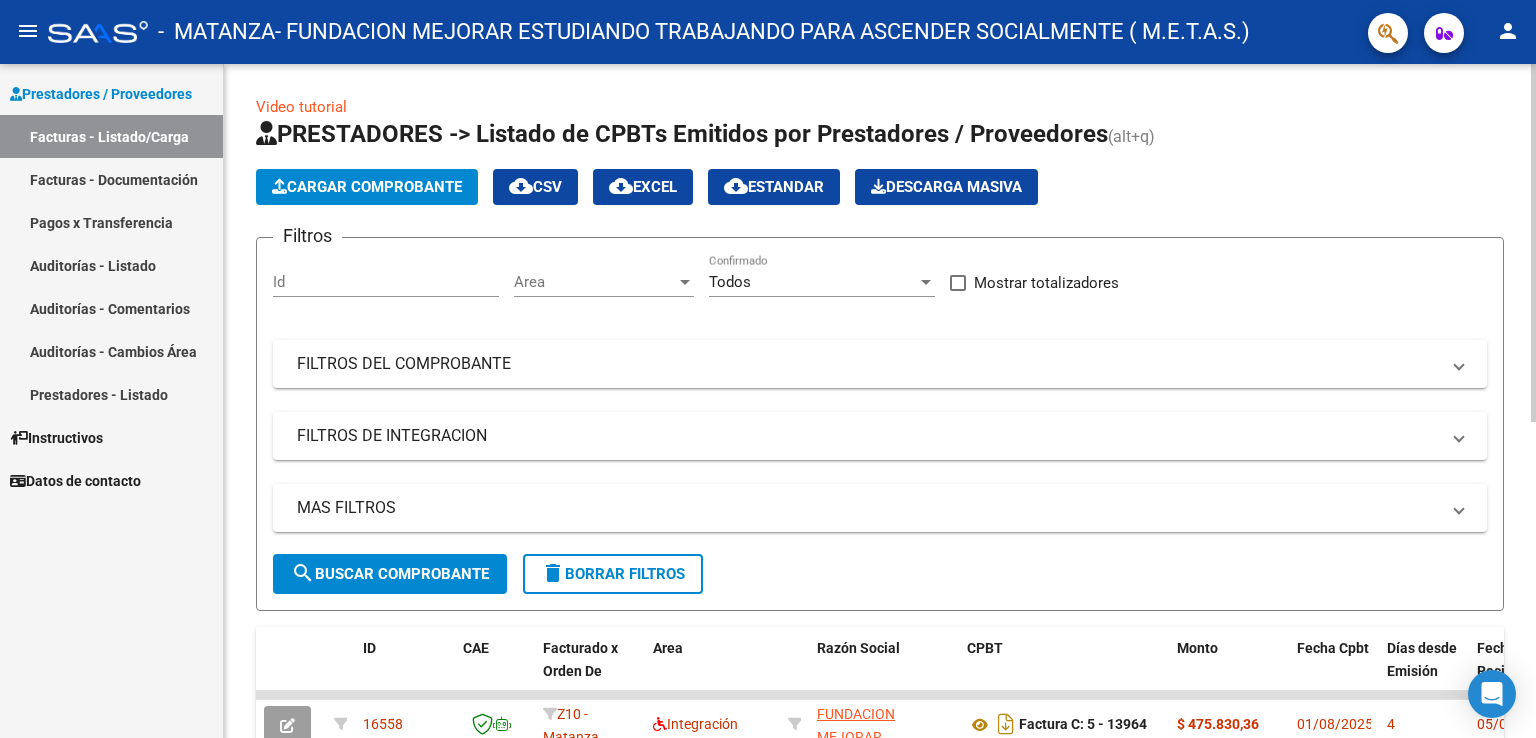 click on "Cargar Comprobante" 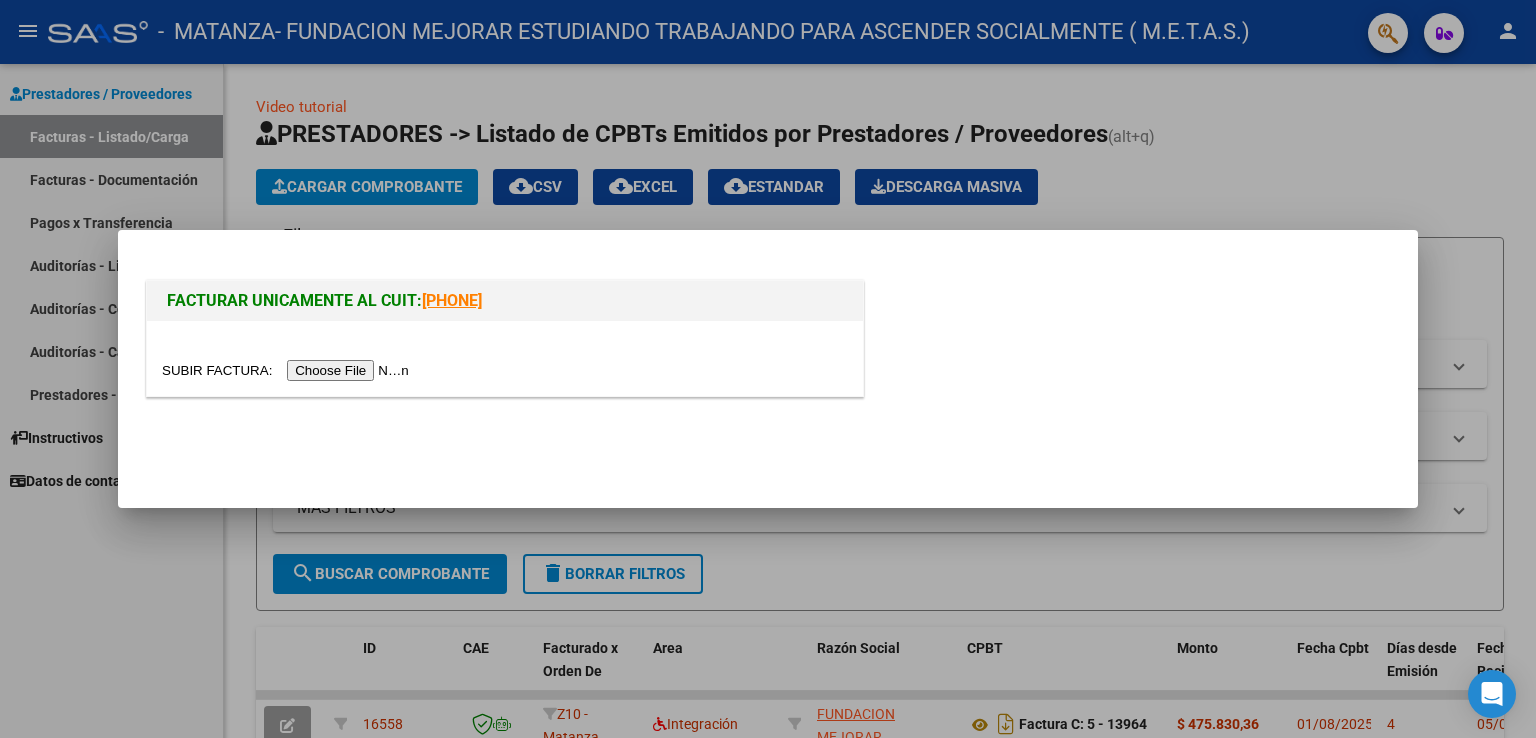 click at bounding box center (288, 370) 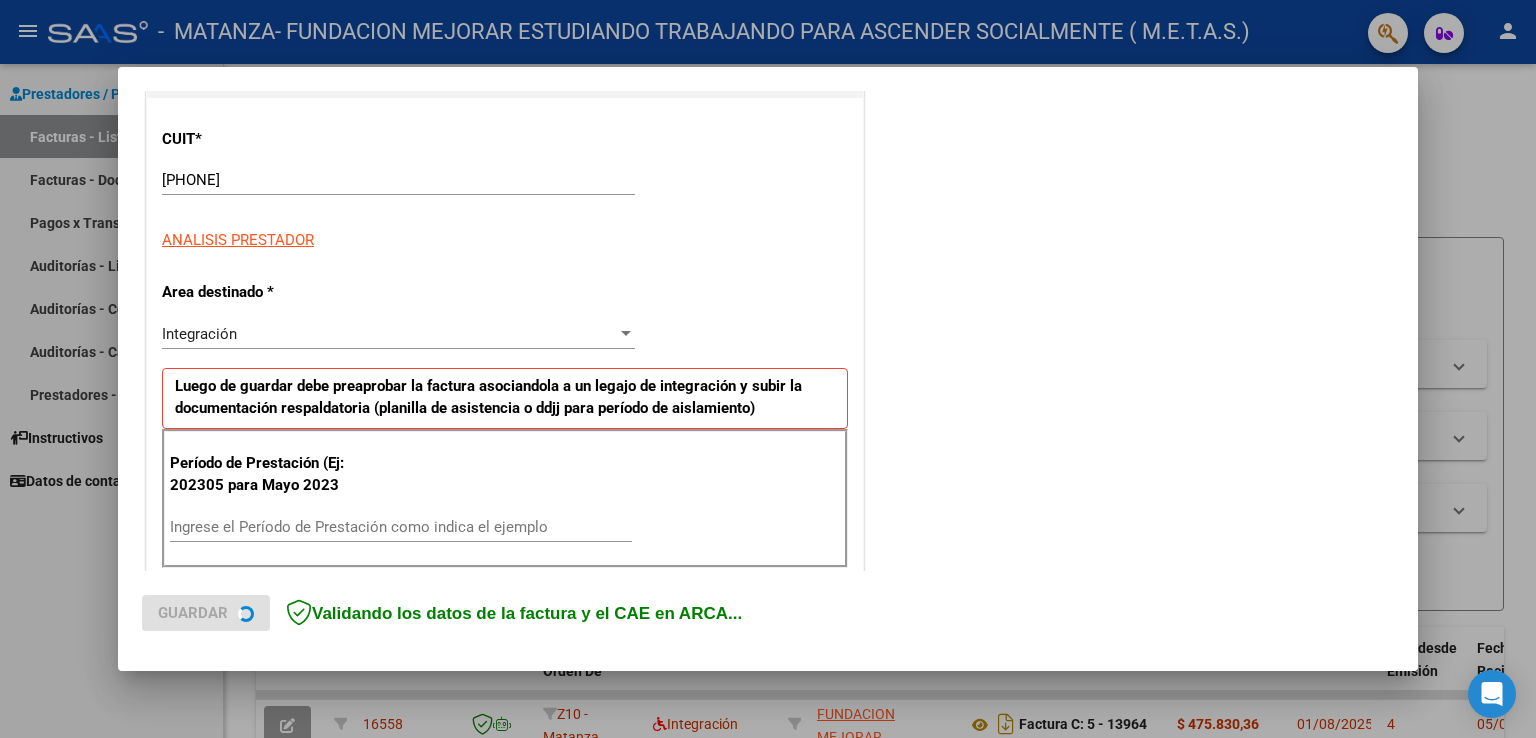 scroll, scrollTop: 300, scrollLeft: 0, axis: vertical 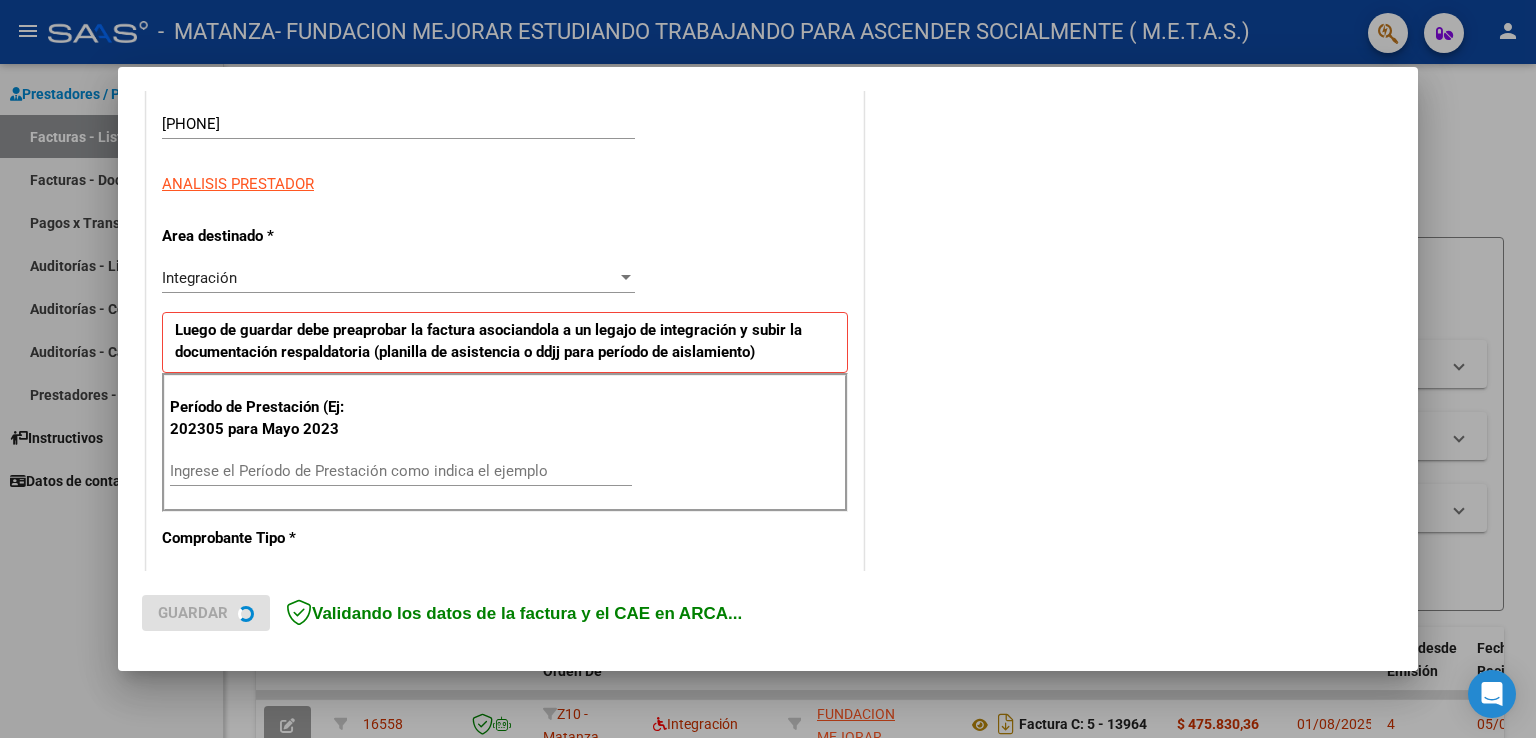 click on "Ingrese el Período de Prestación como indica el ejemplo" at bounding box center (401, 471) 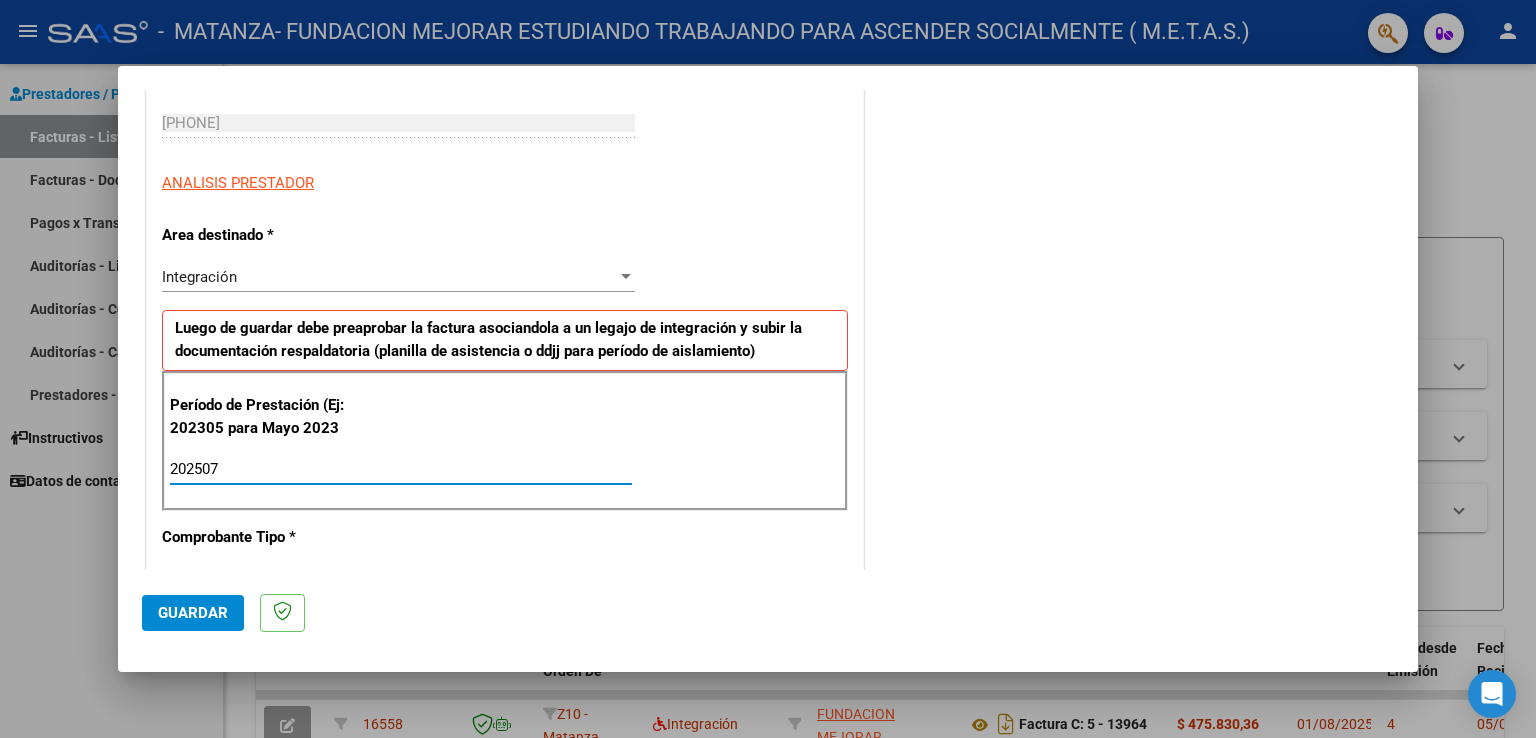 type on "202507" 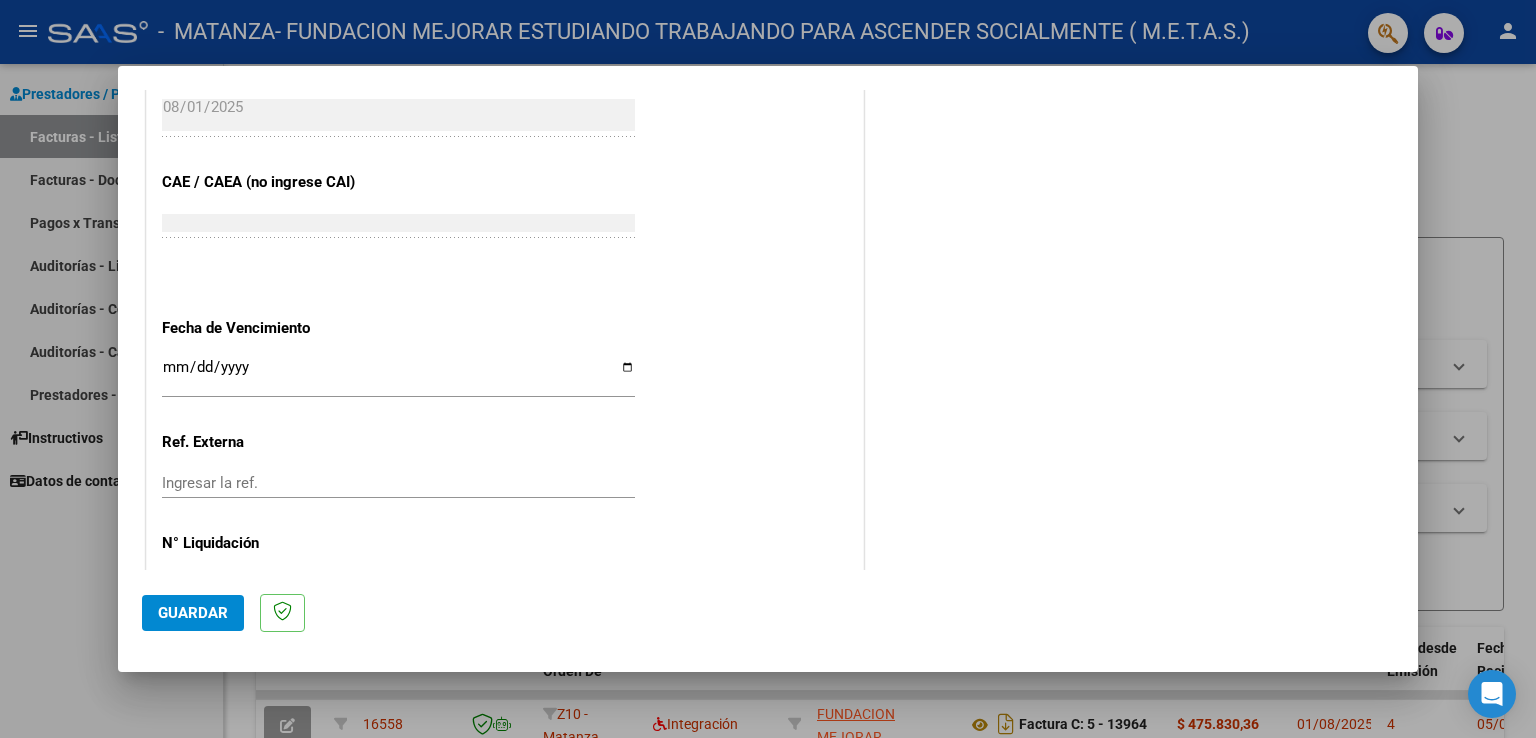 scroll, scrollTop: 1240, scrollLeft: 0, axis: vertical 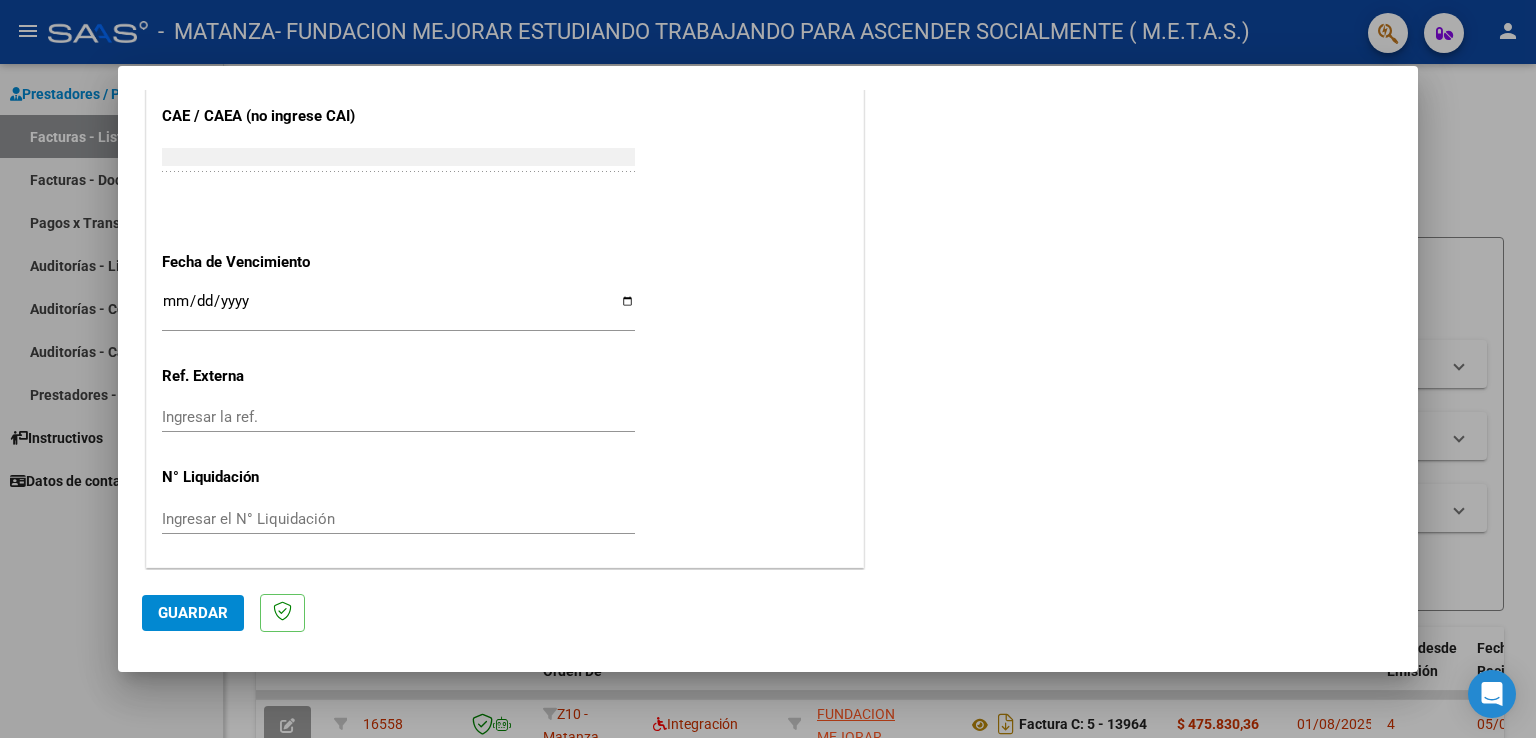 click on "Ingresar la fecha" at bounding box center (398, 309) 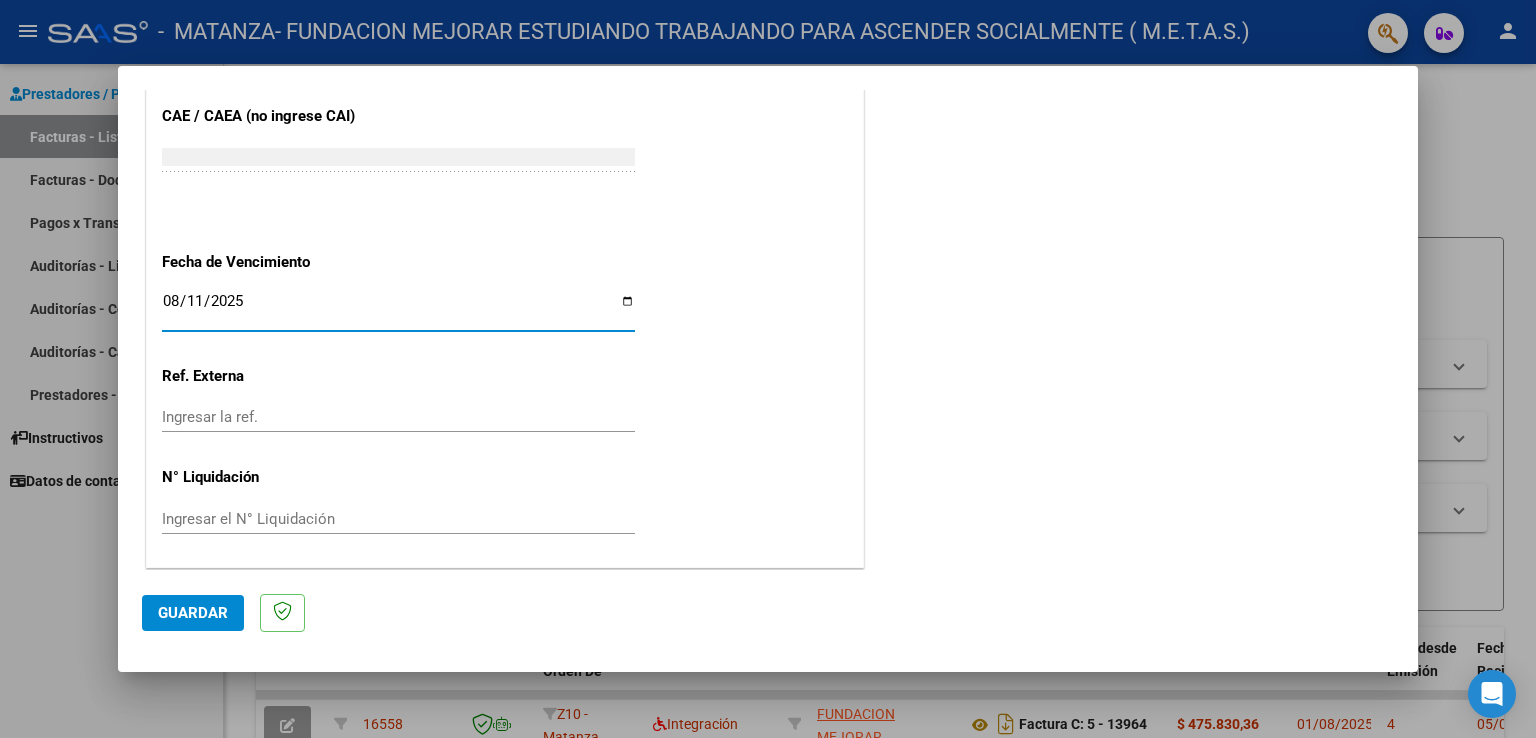 type on "2025-08-11" 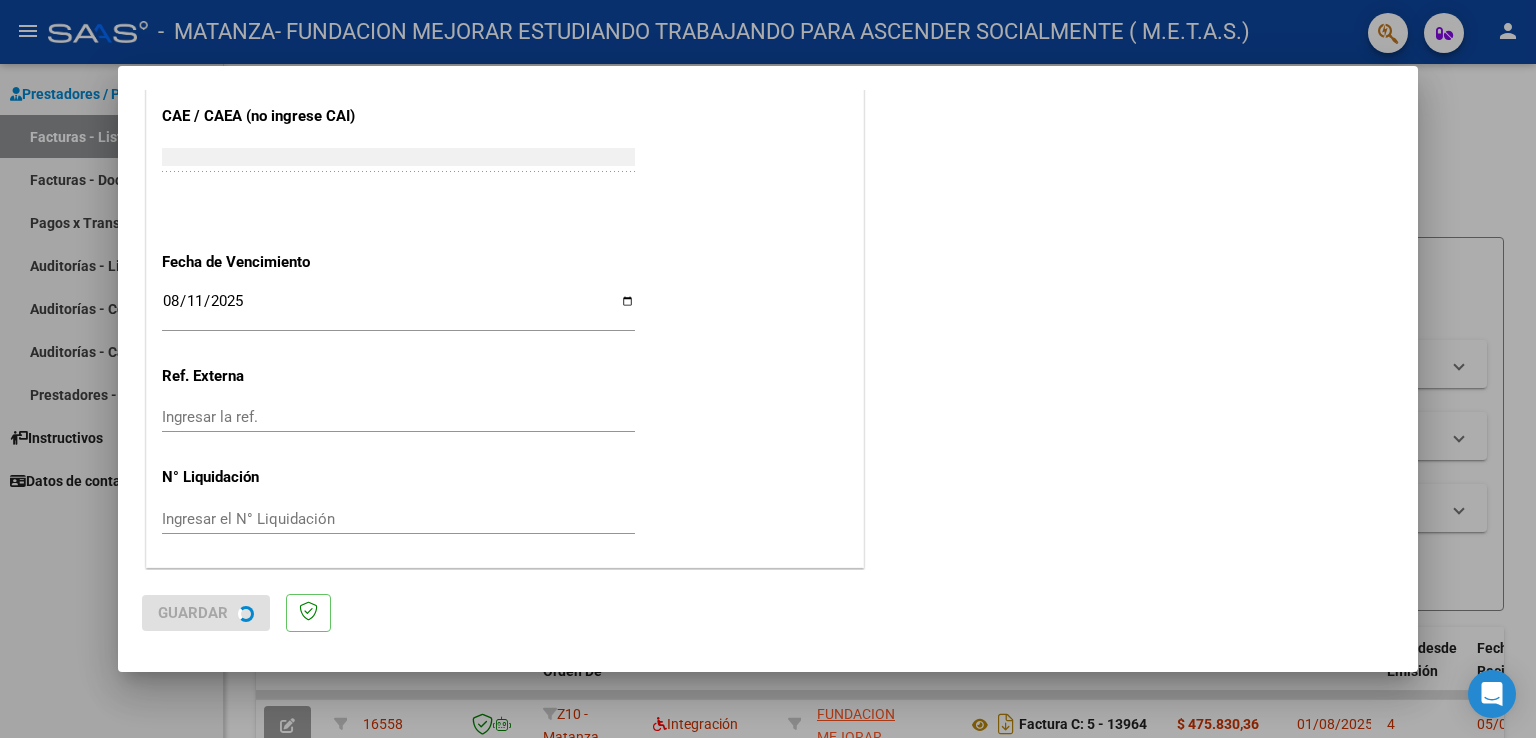 scroll, scrollTop: 0, scrollLeft: 0, axis: both 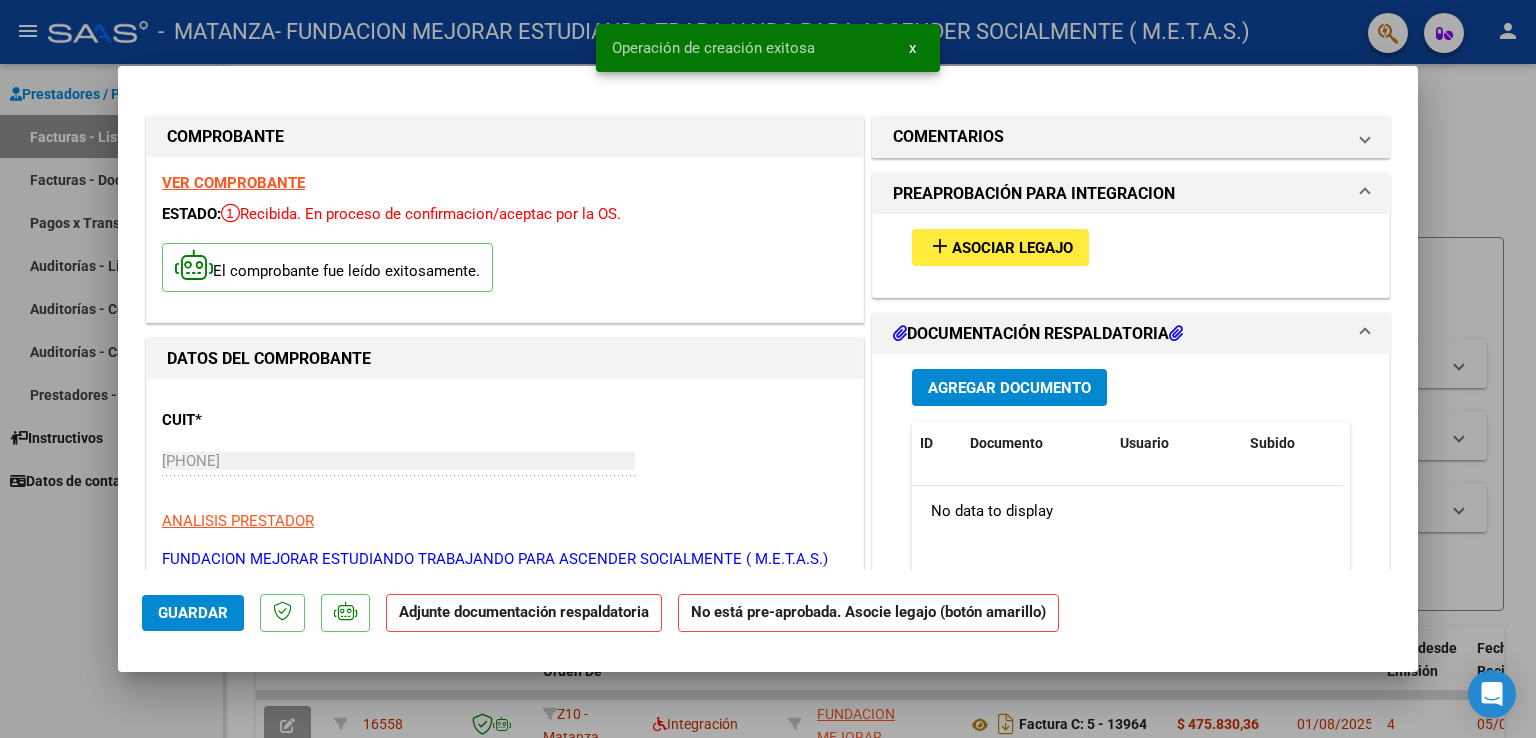 click on "VER COMPROBANTE" at bounding box center (233, 183) 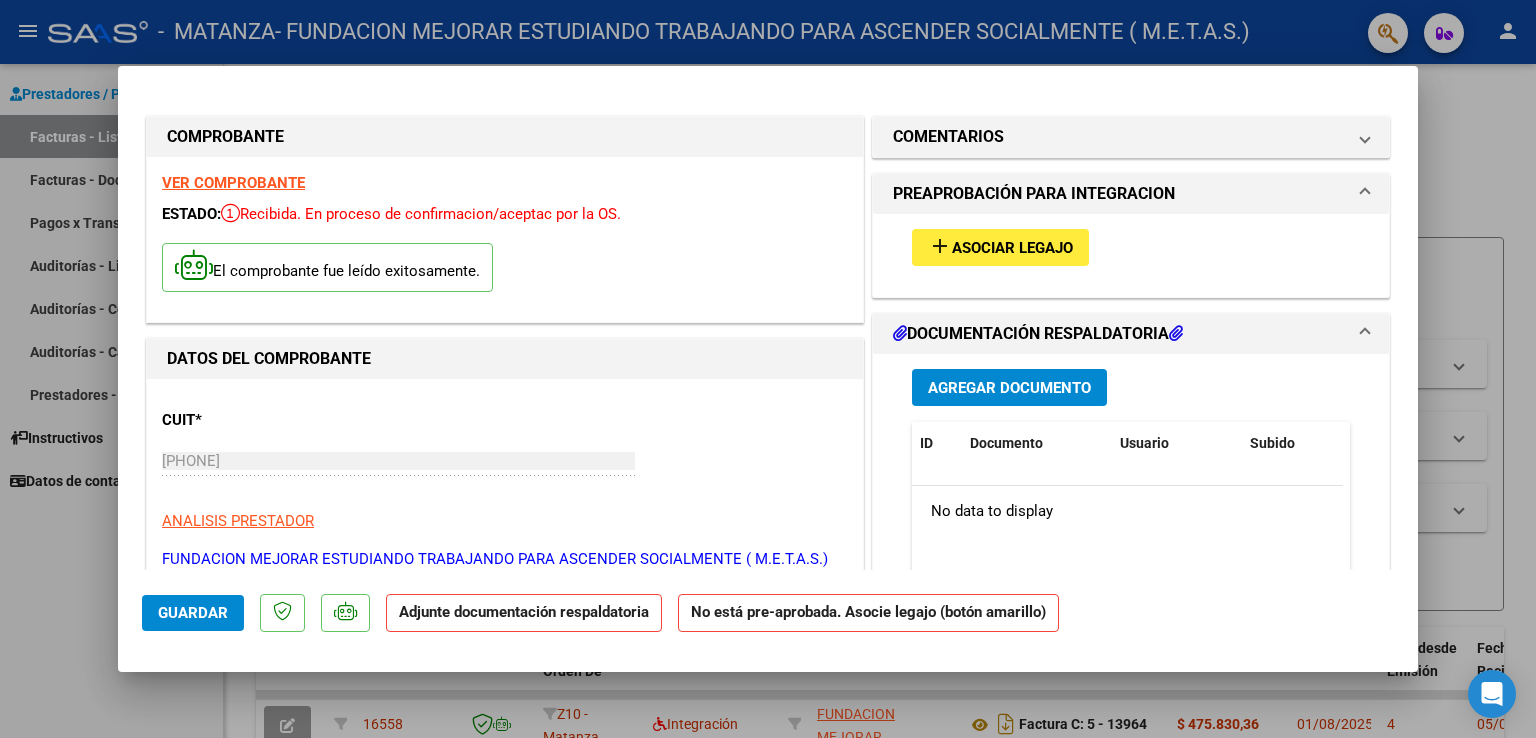 click on "Asociar Legajo" at bounding box center (1012, 248) 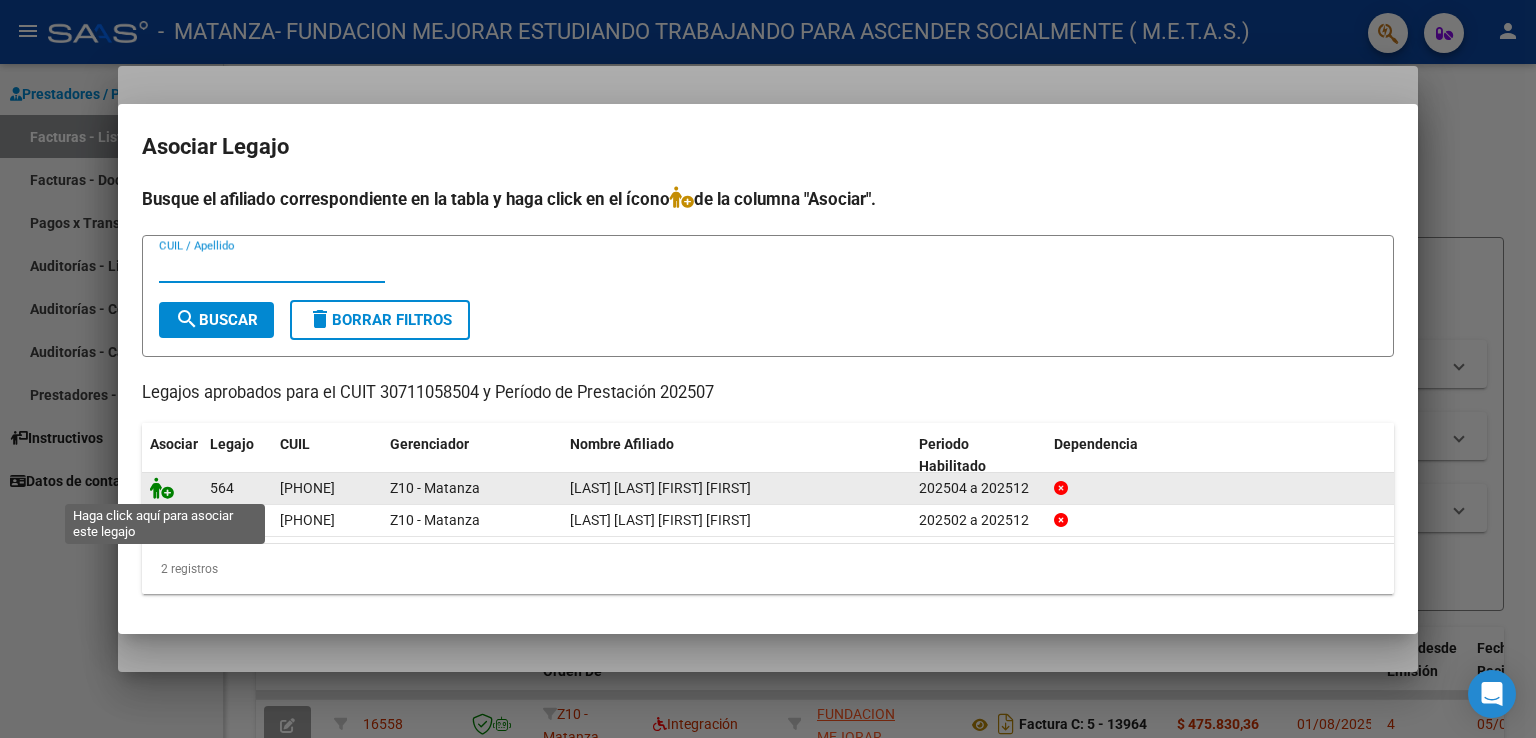 click 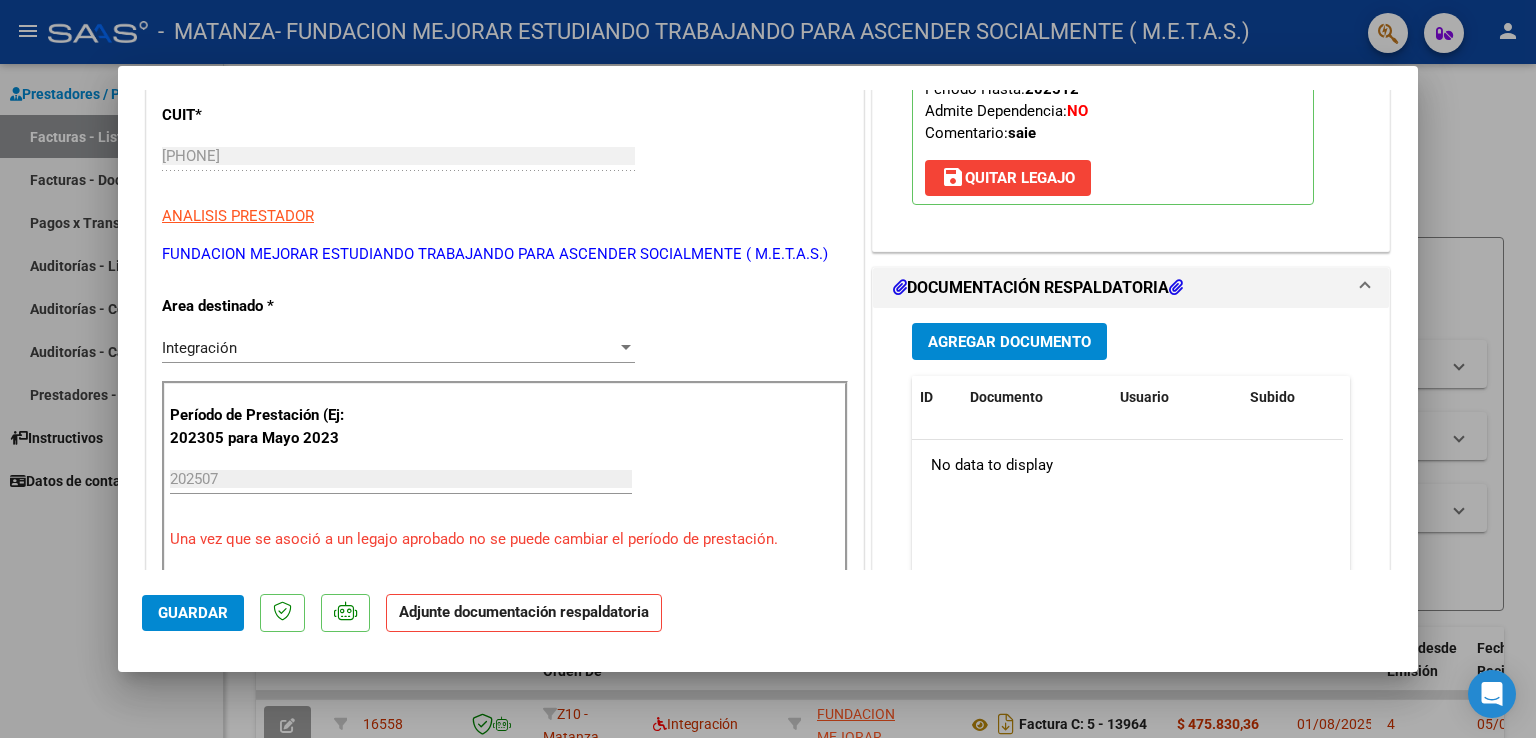 scroll, scrollTop: 500, scrollLeft: 0, axis: vertical 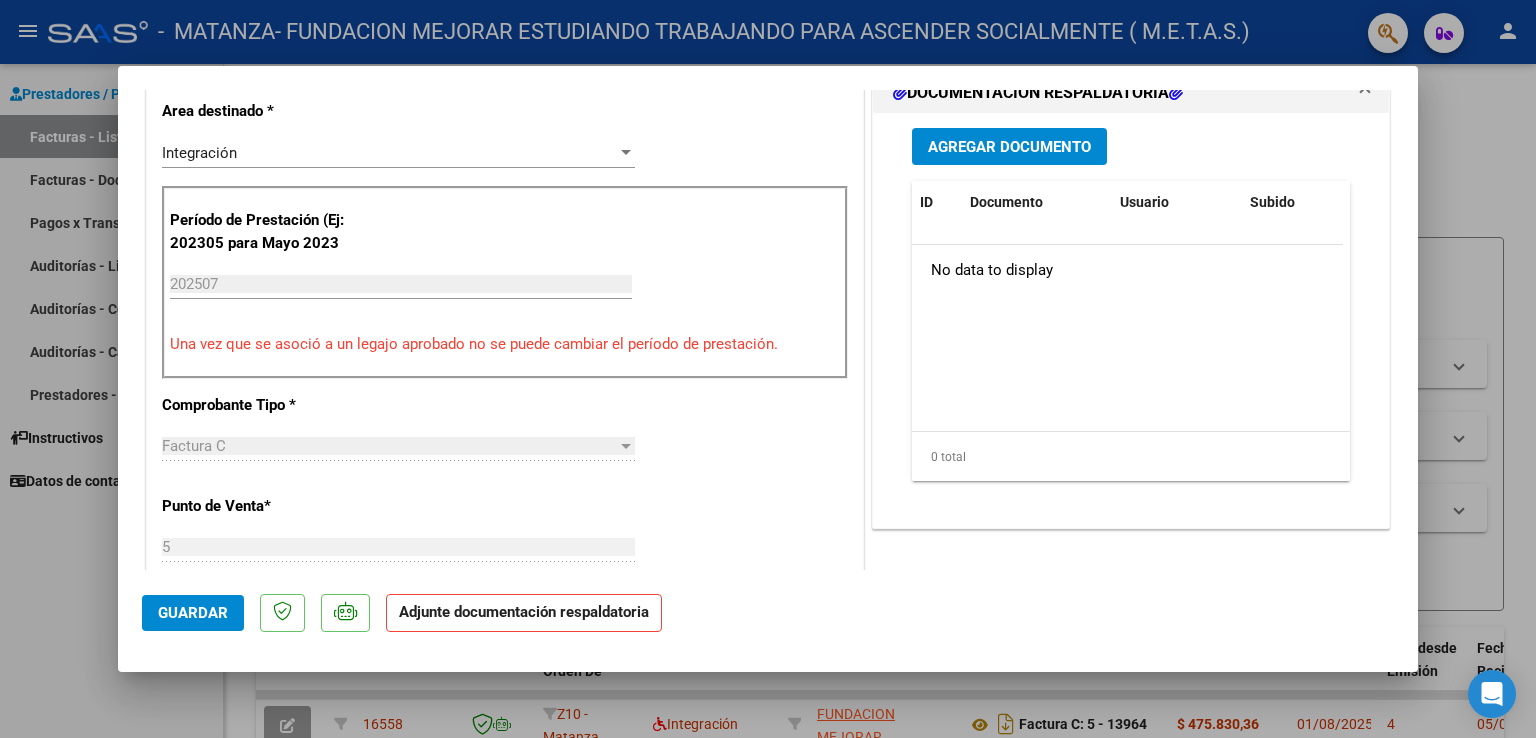 click on "Agregar Documento" at bounding box center [1009, 147] 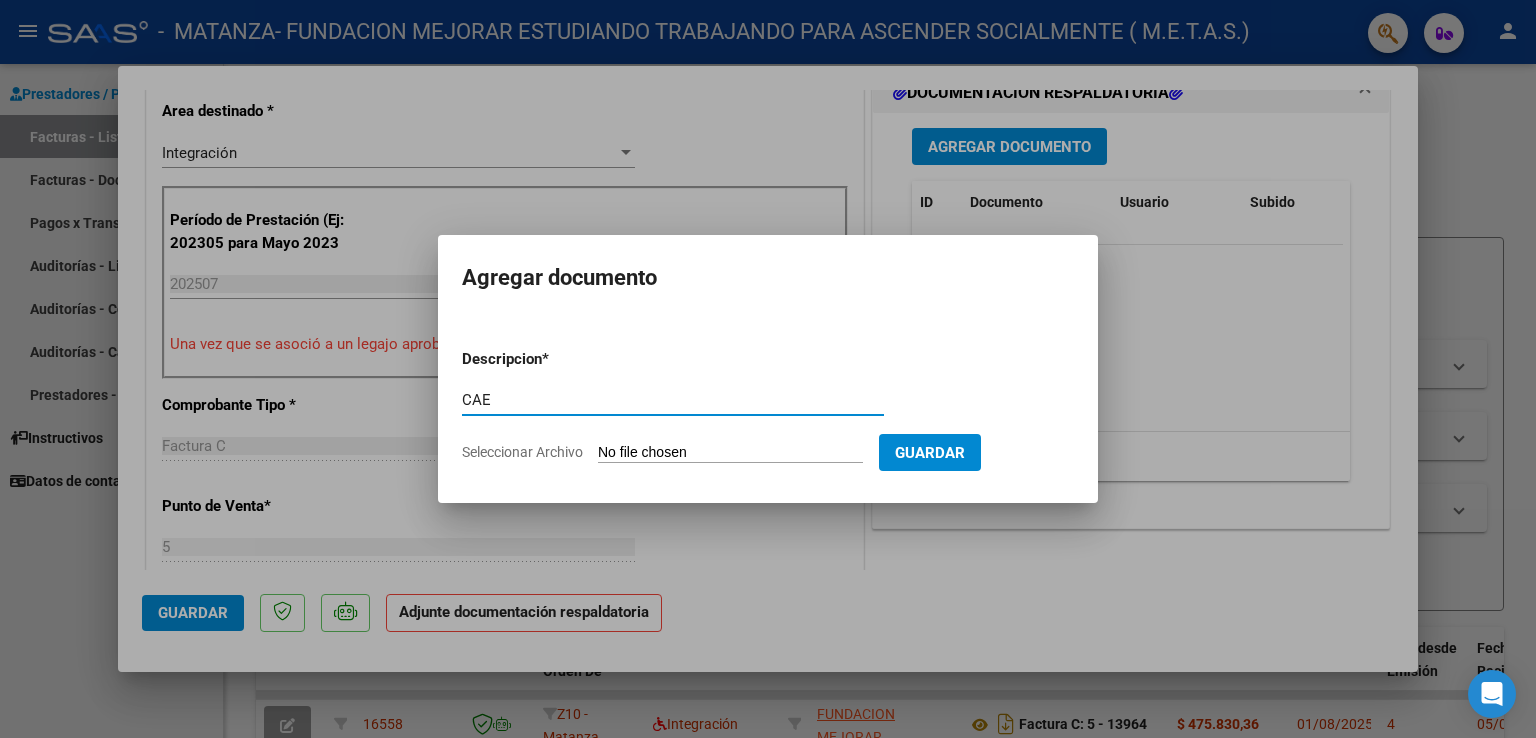 type on "CAE" 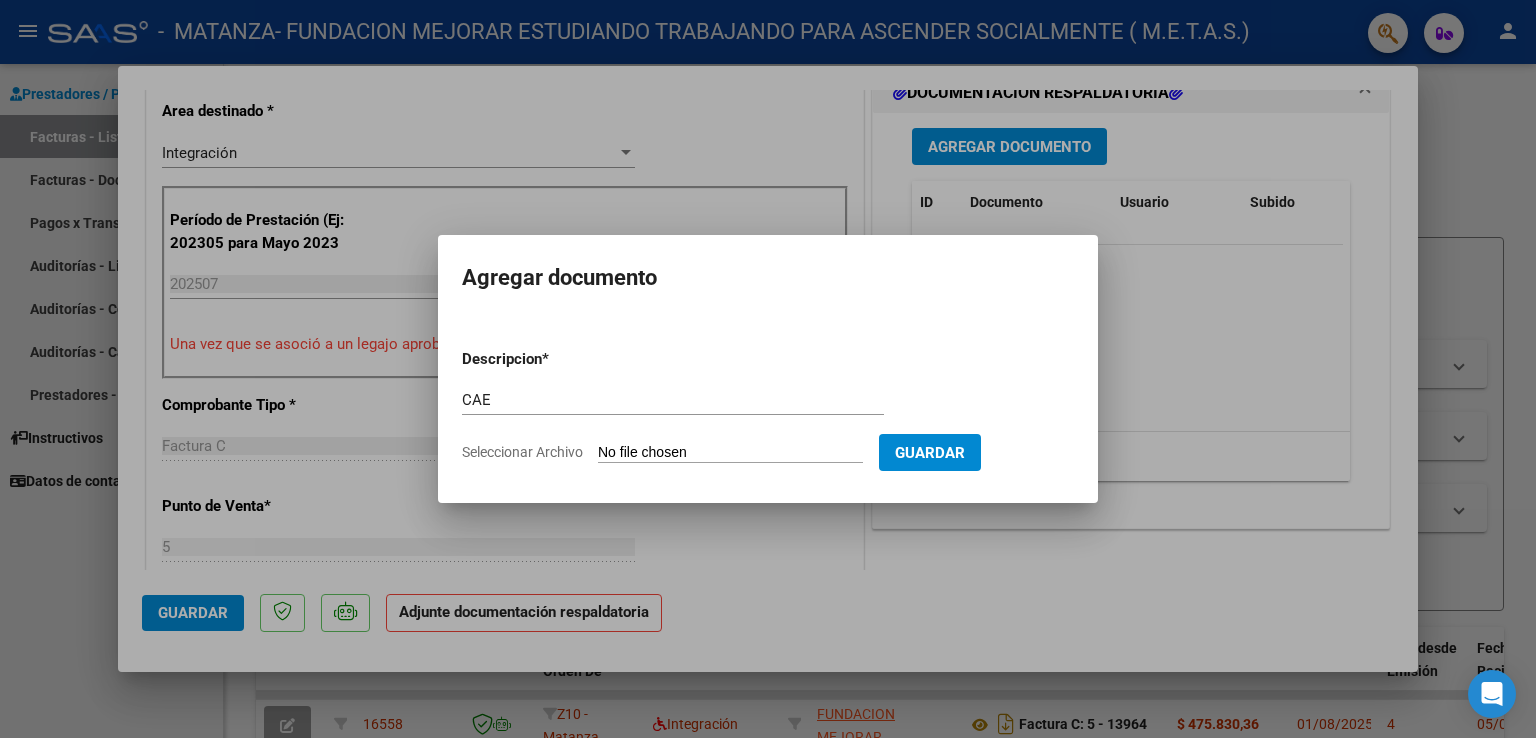 type on "C:\fakepath\CAE FC 13965.pdf" 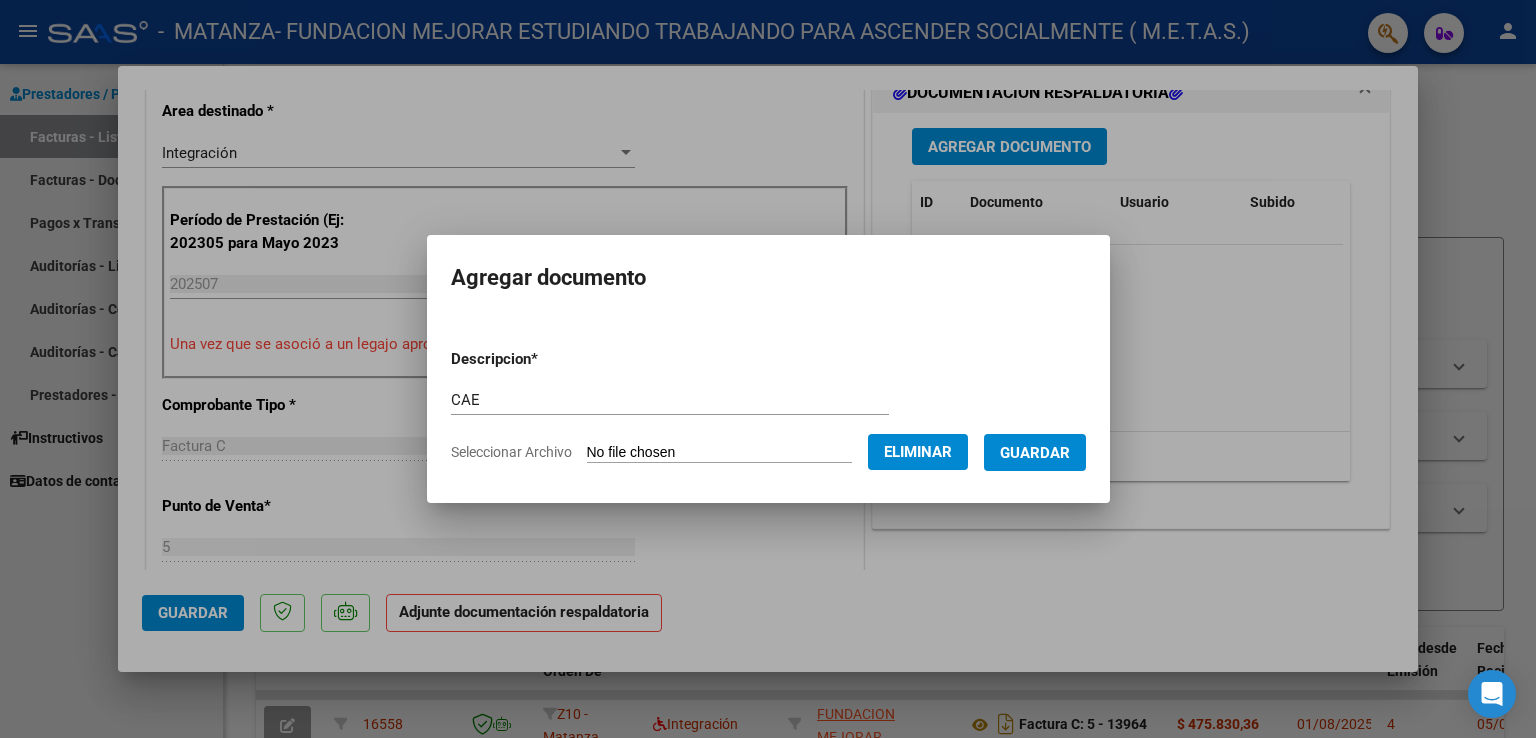 click on "Guardar" at bounding box center [1035, 453] 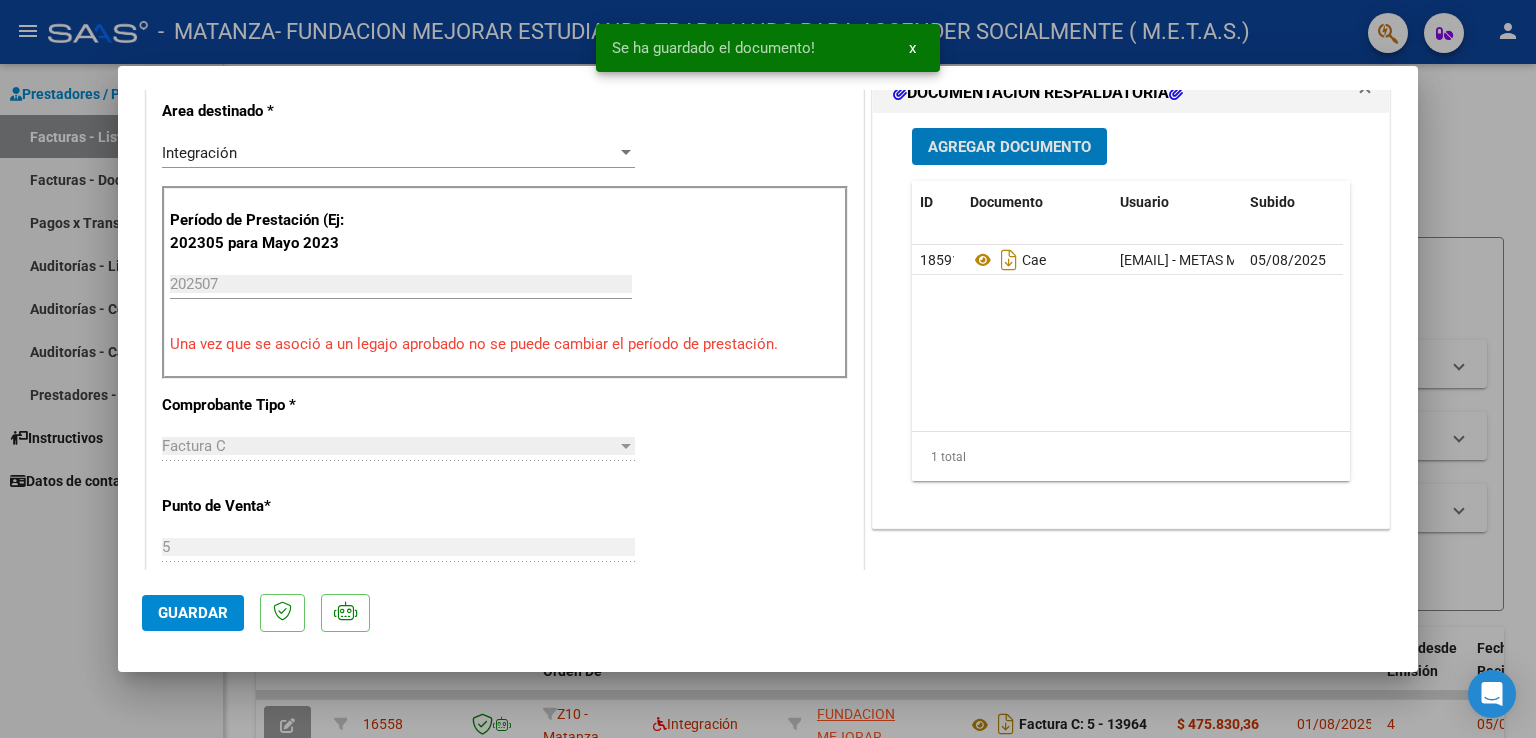 click on "Agregar Documento" at bounding box center (1009, 146) 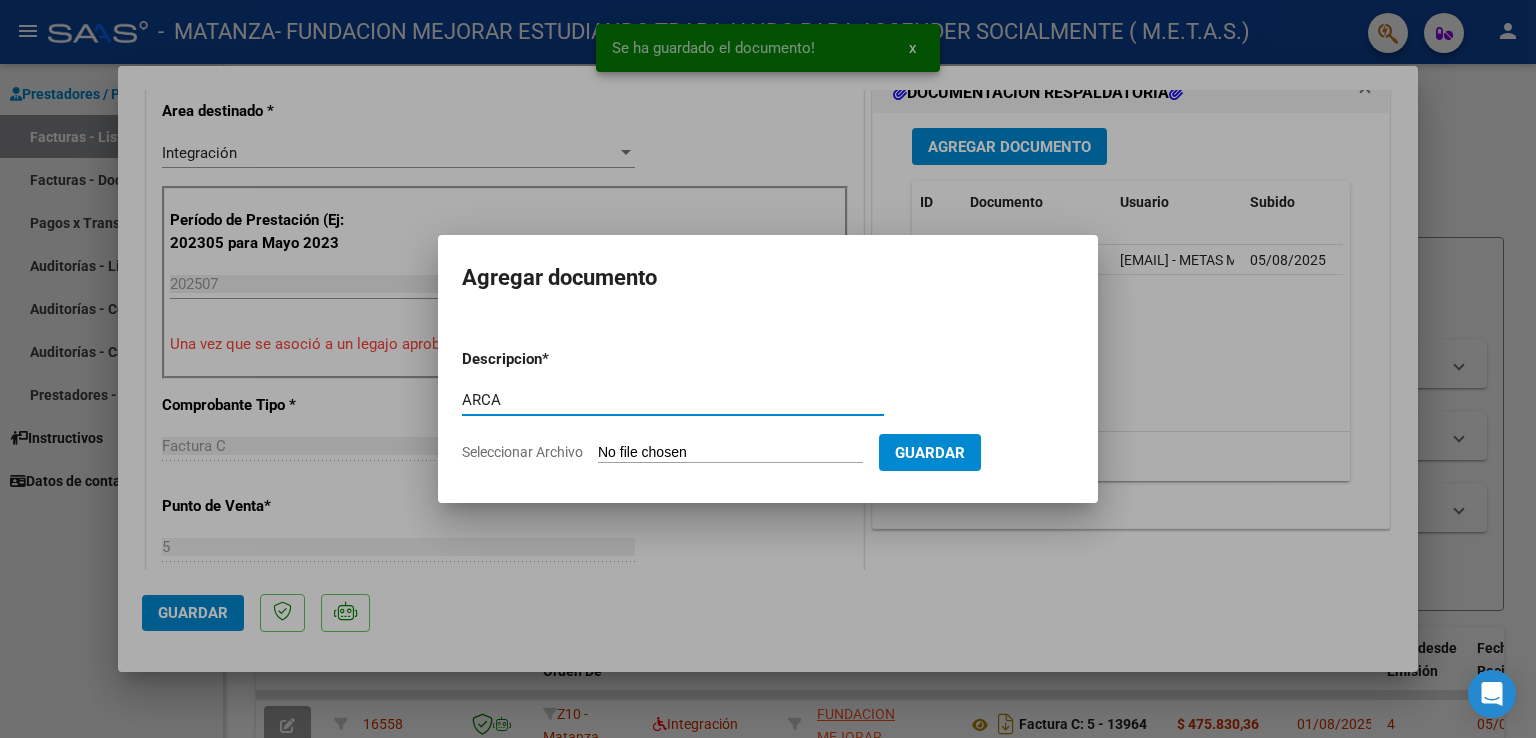 type on "ARCA" 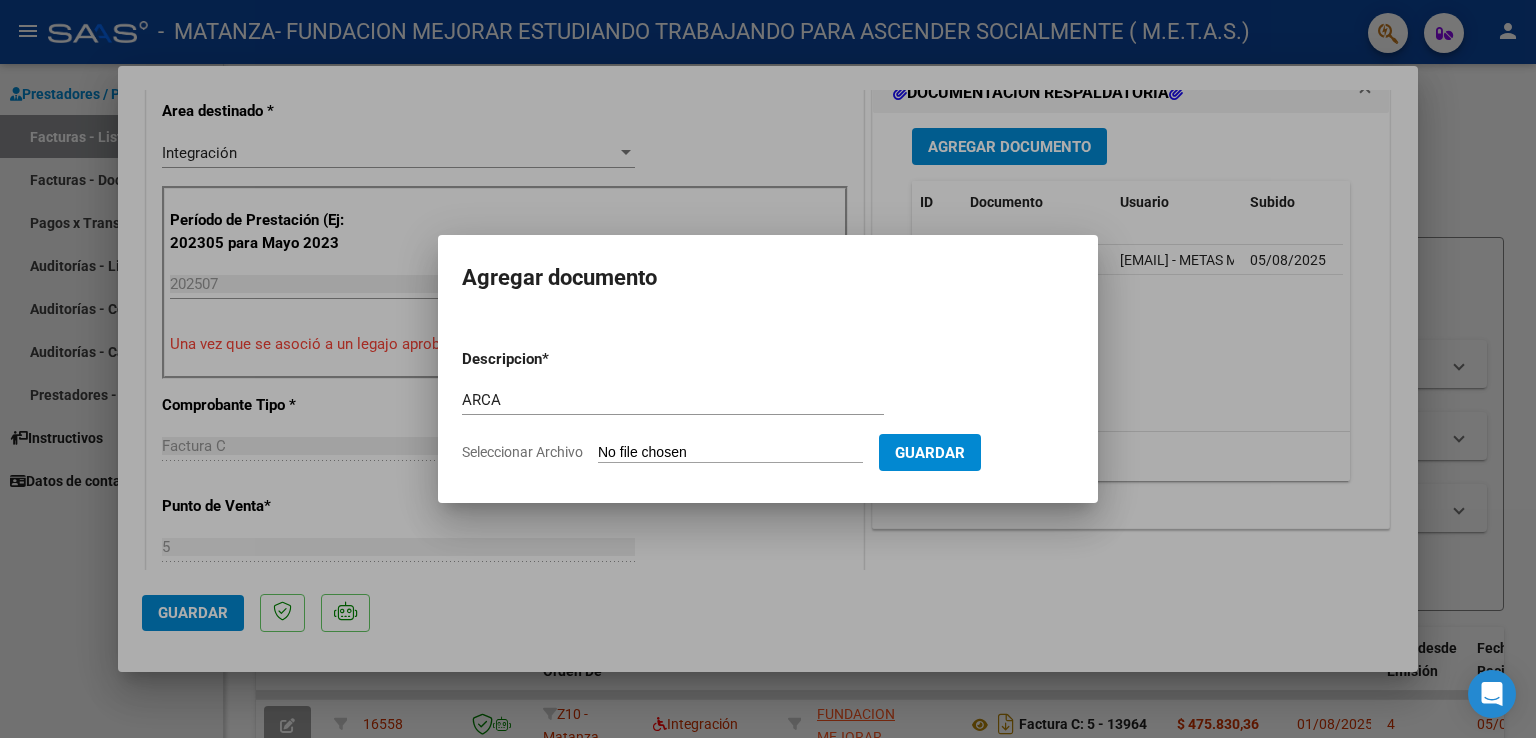 type on "C:\fakepath\AFIP ARCA.pdf" 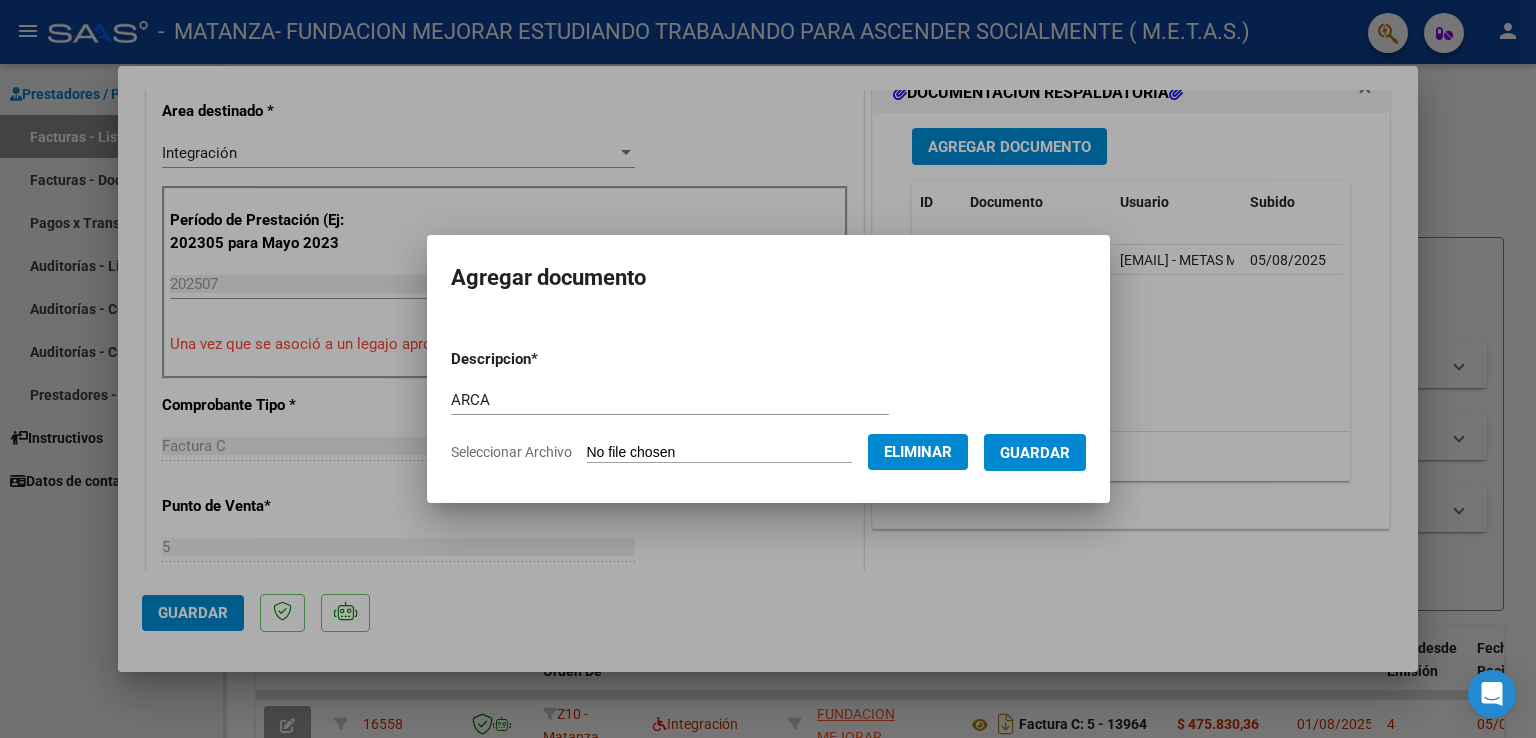 click on "Guardar" at bounding box center [1035, 453] 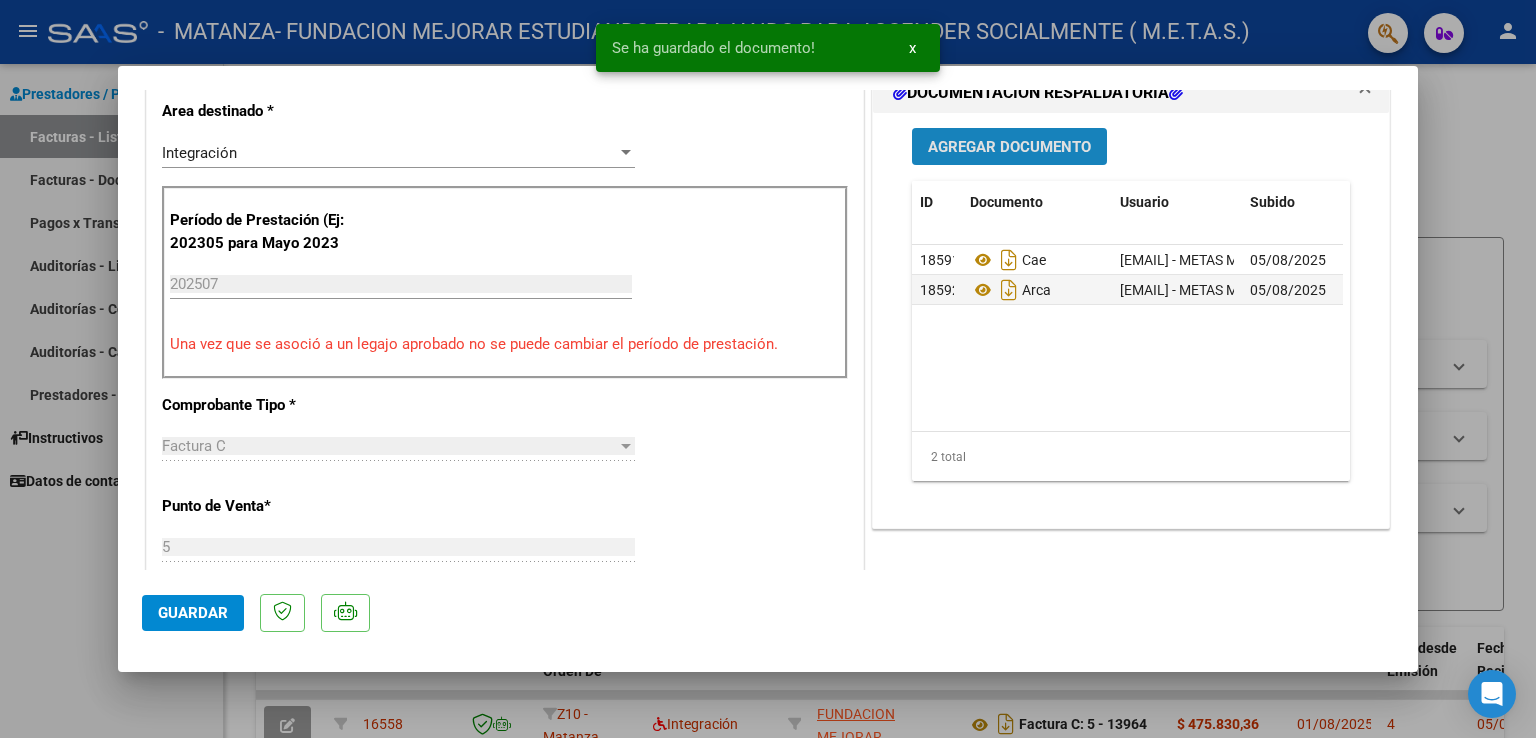 click on "Agregar Documento" at bounding box center (1009, 147) 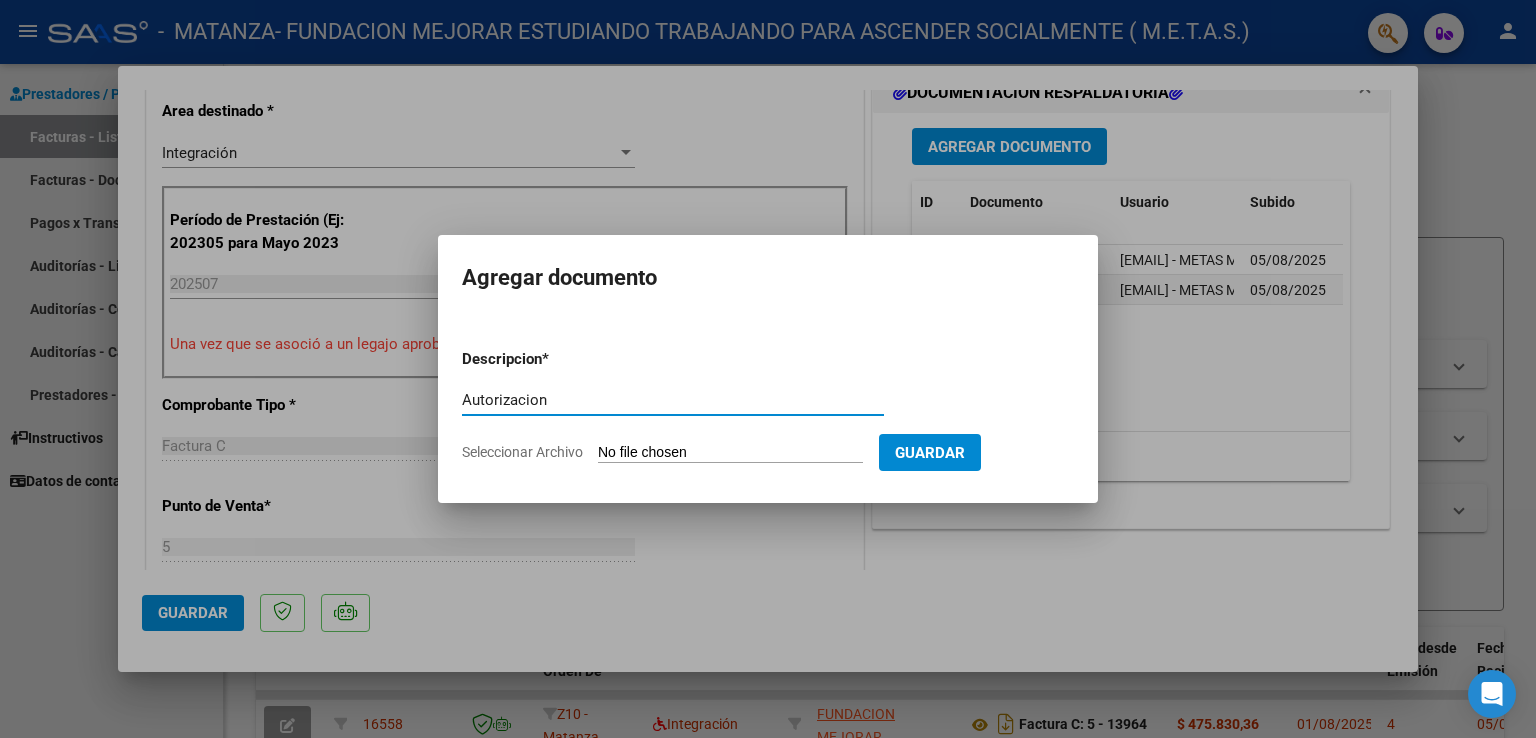 type on "Autorizacion" 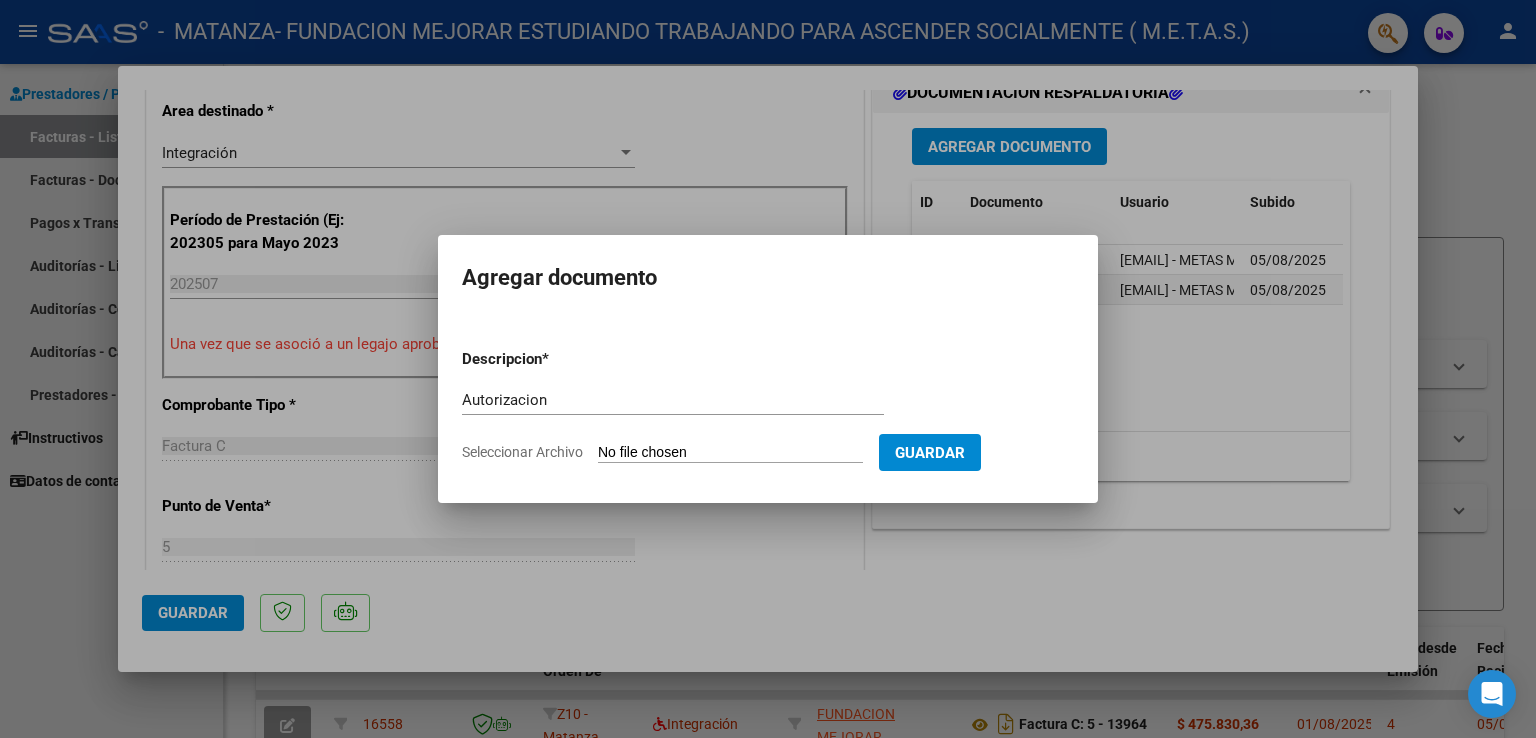 type on "C:\fakepath\[LAST] [FIRST] (Abril mat - Mayo-Dic).pdf" 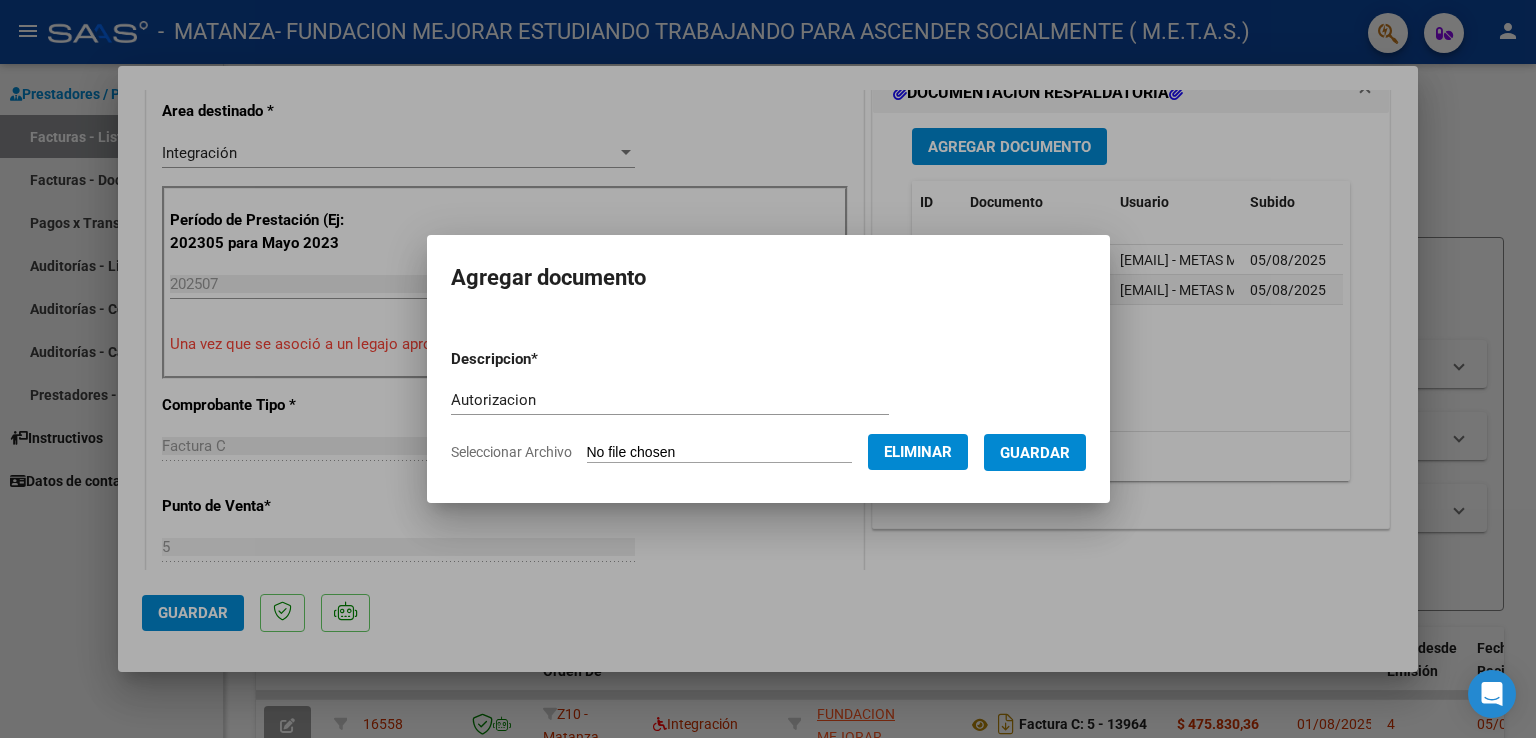 click on "Guardar" at bounding box center (1035, 453) 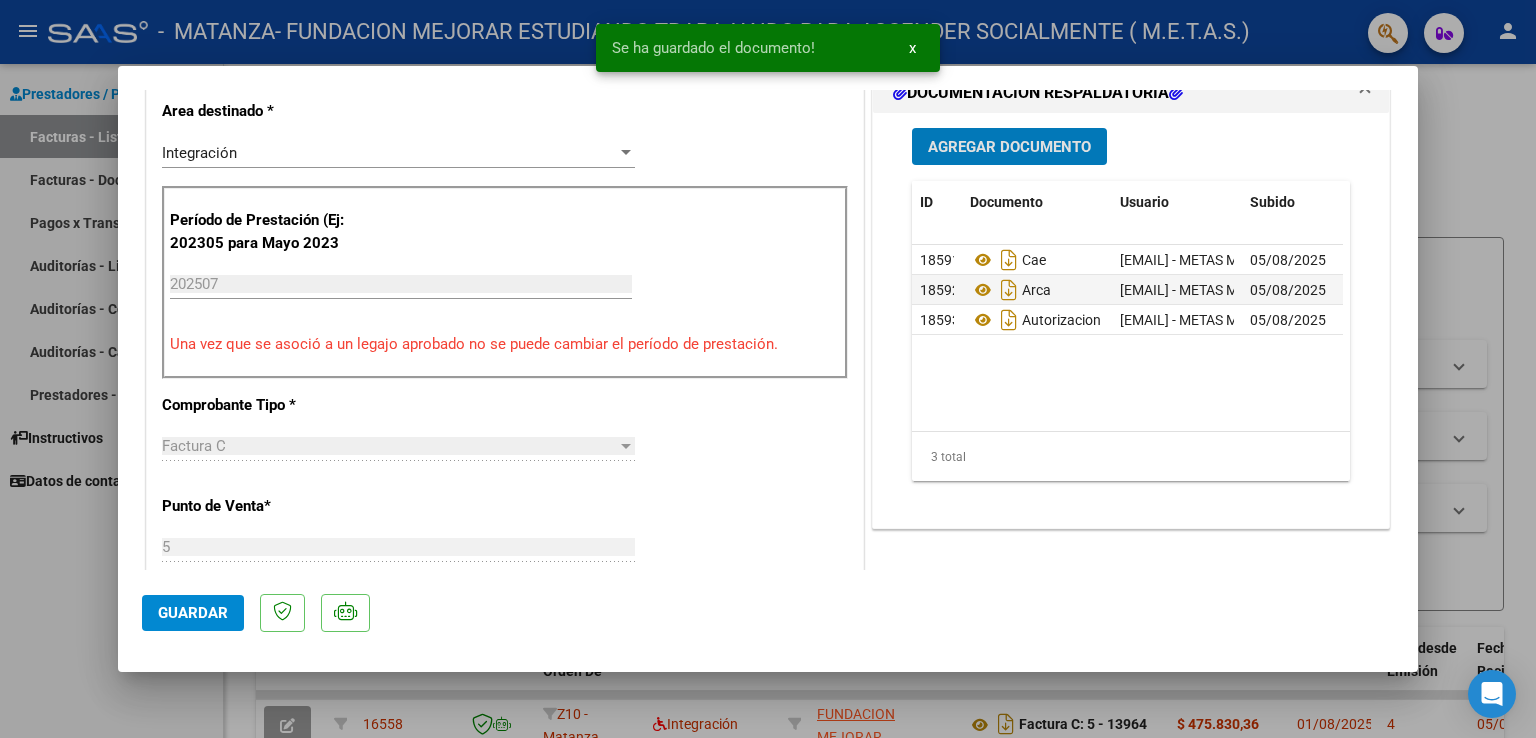 click on "Agregar Documento" at bounding box center [1009, 146] 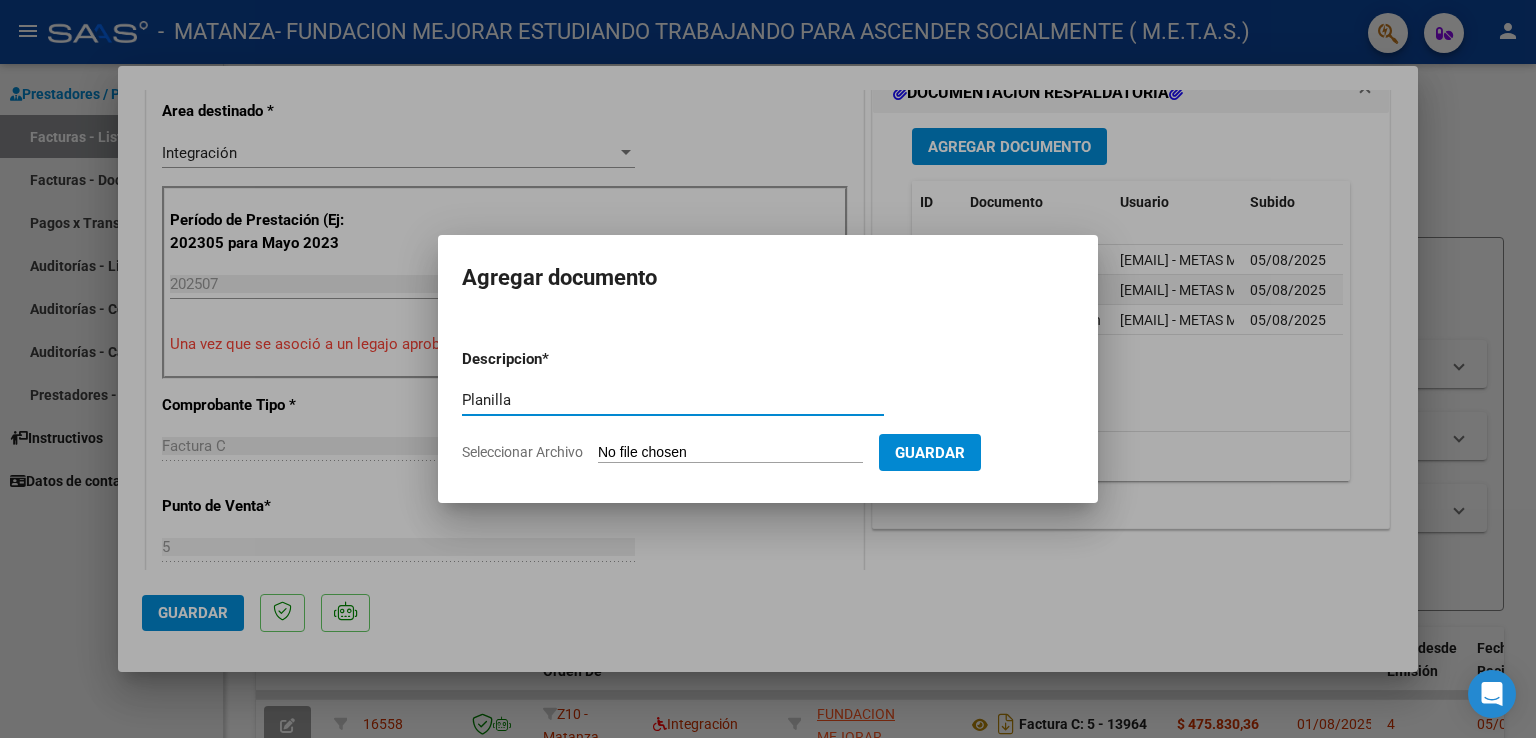 type on "Planilla" 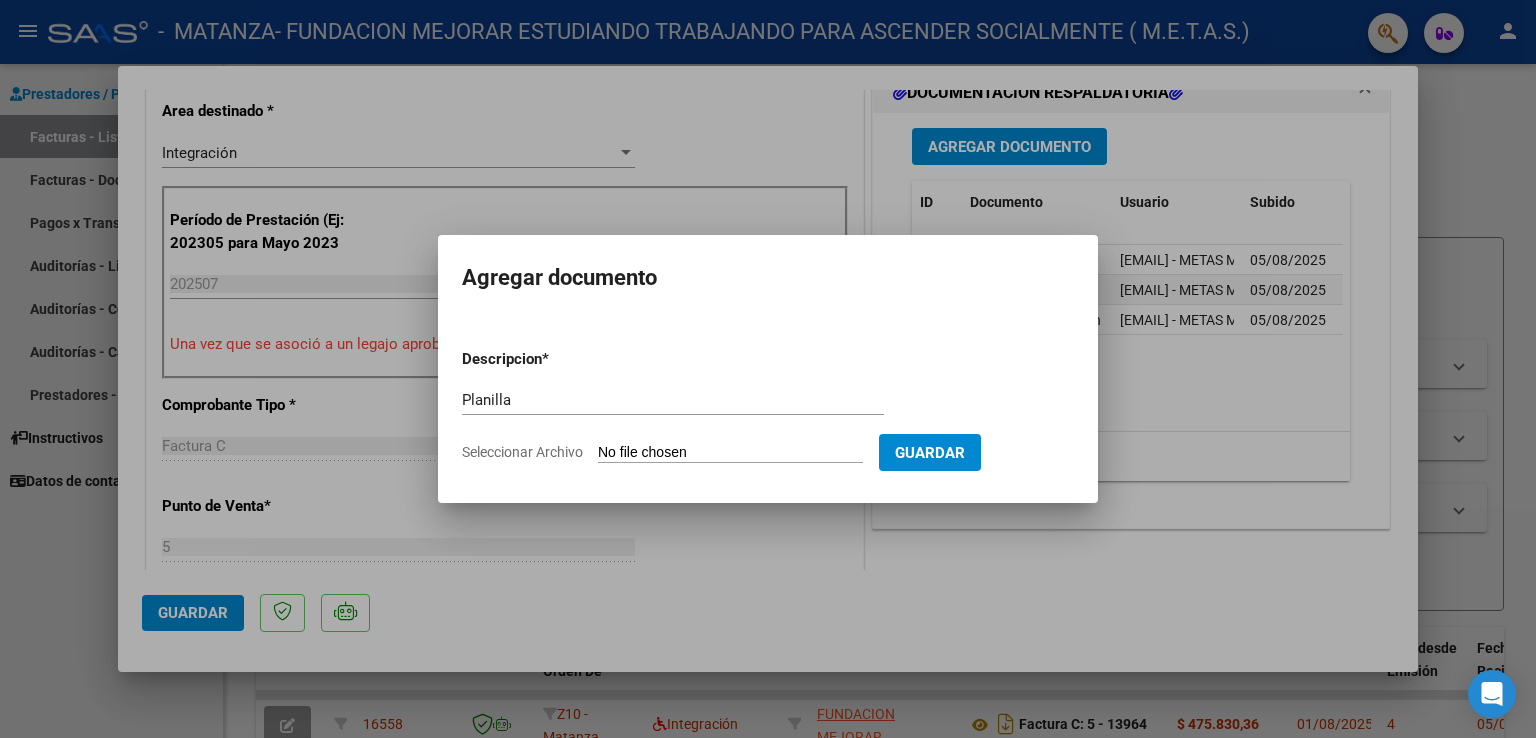 type on "C:\fakepath\[LAST] [FIRST] - Planilla de asistencia JULIO.pdf" 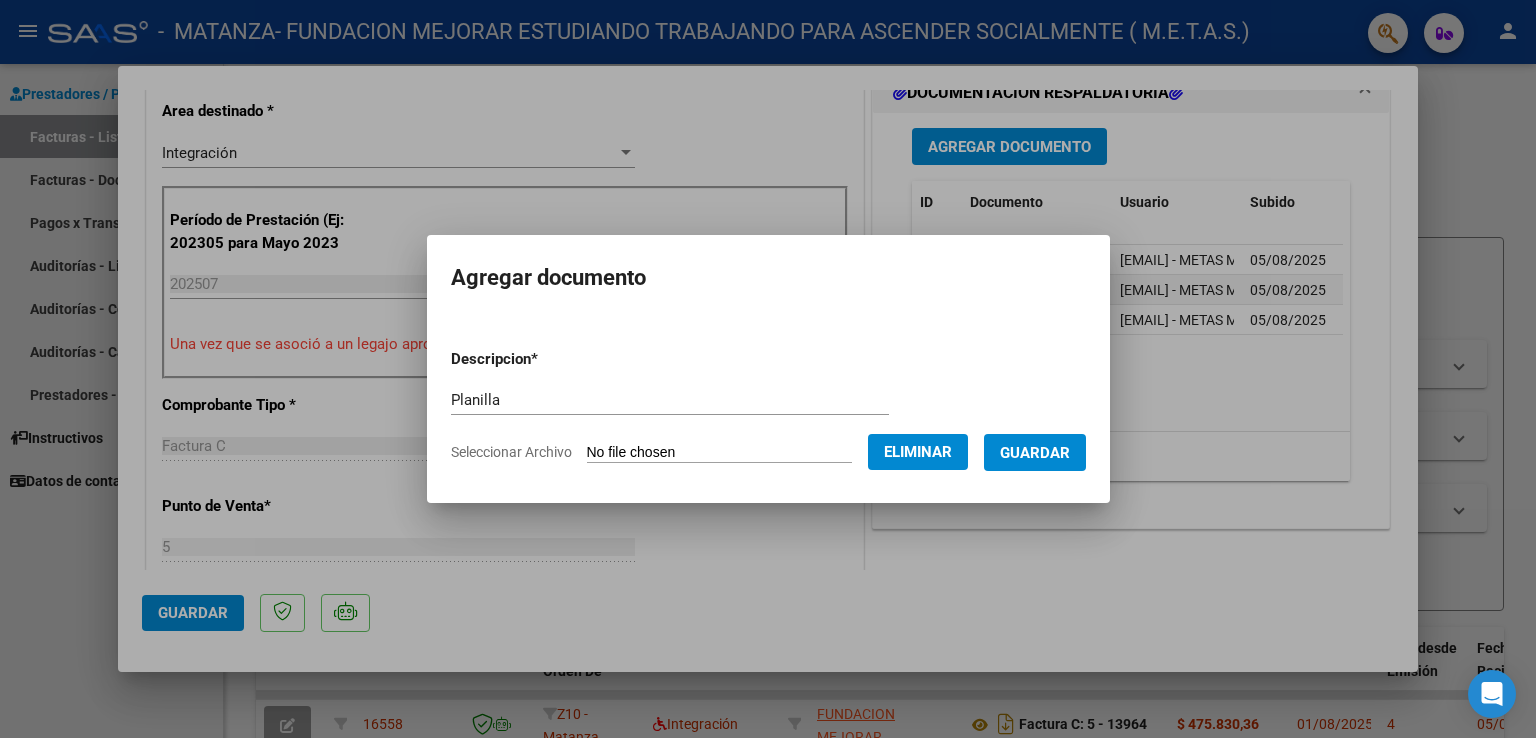 click on "Guardar" at bounding box center [1035, 453] 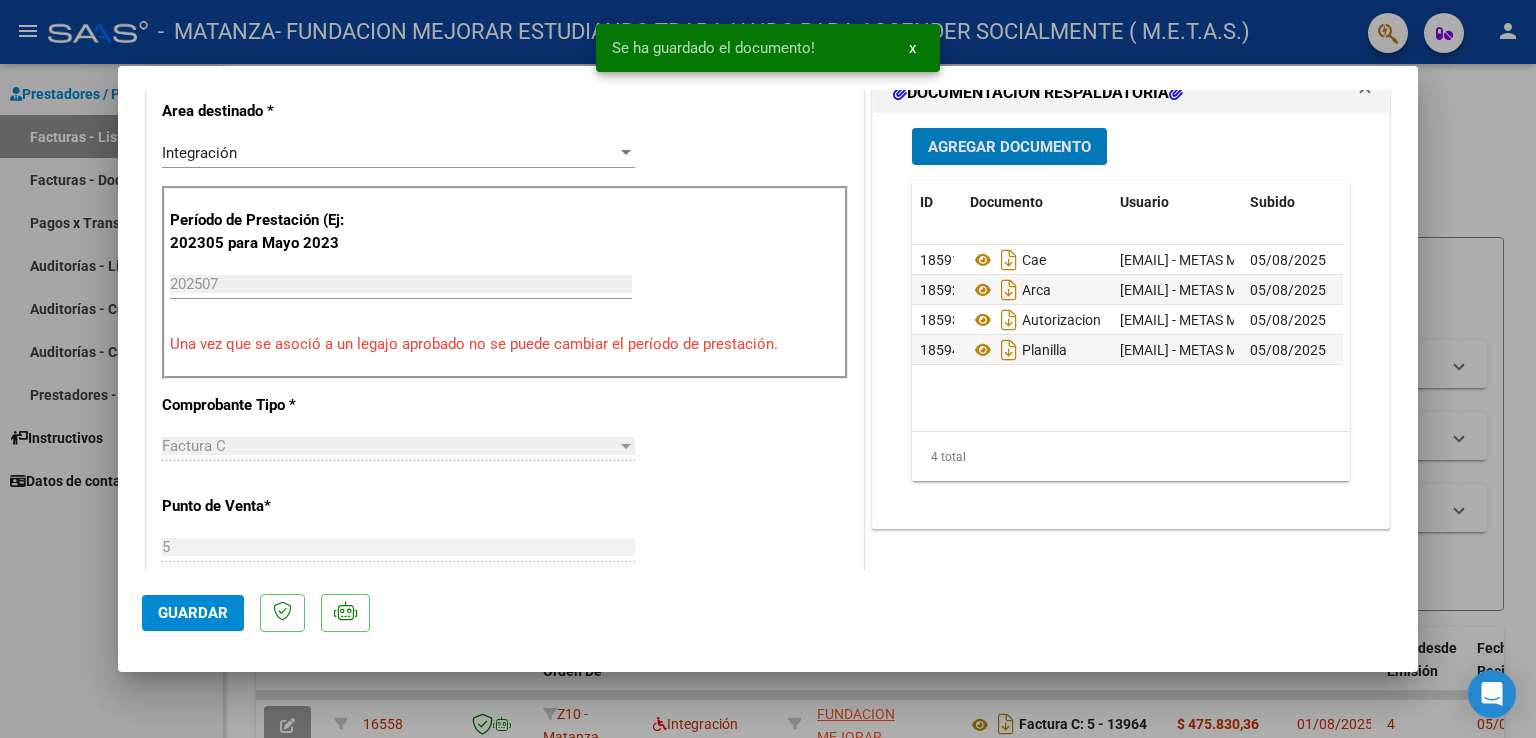 click on "Agregar Documento" at bounding box center [1009, 147] 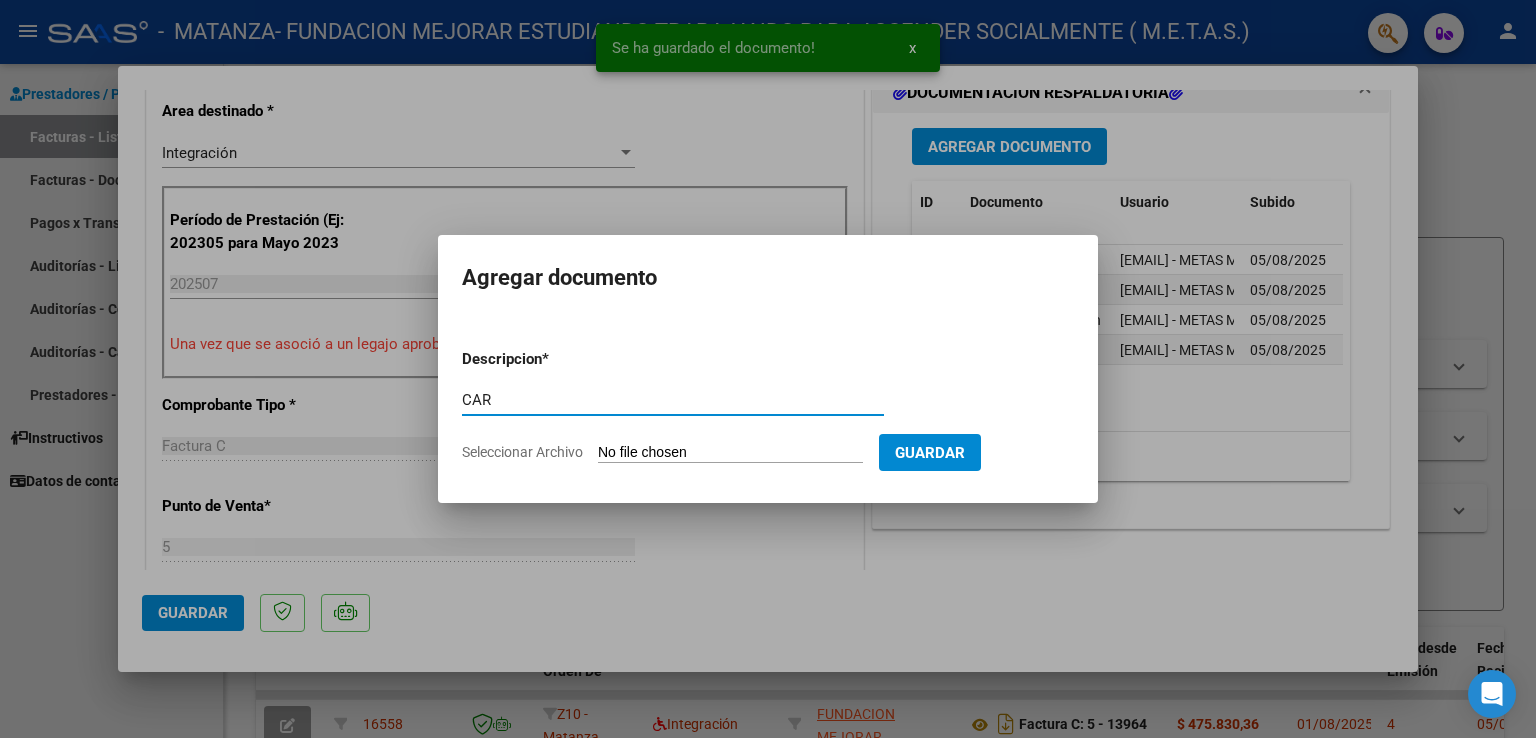 type on "CAR" 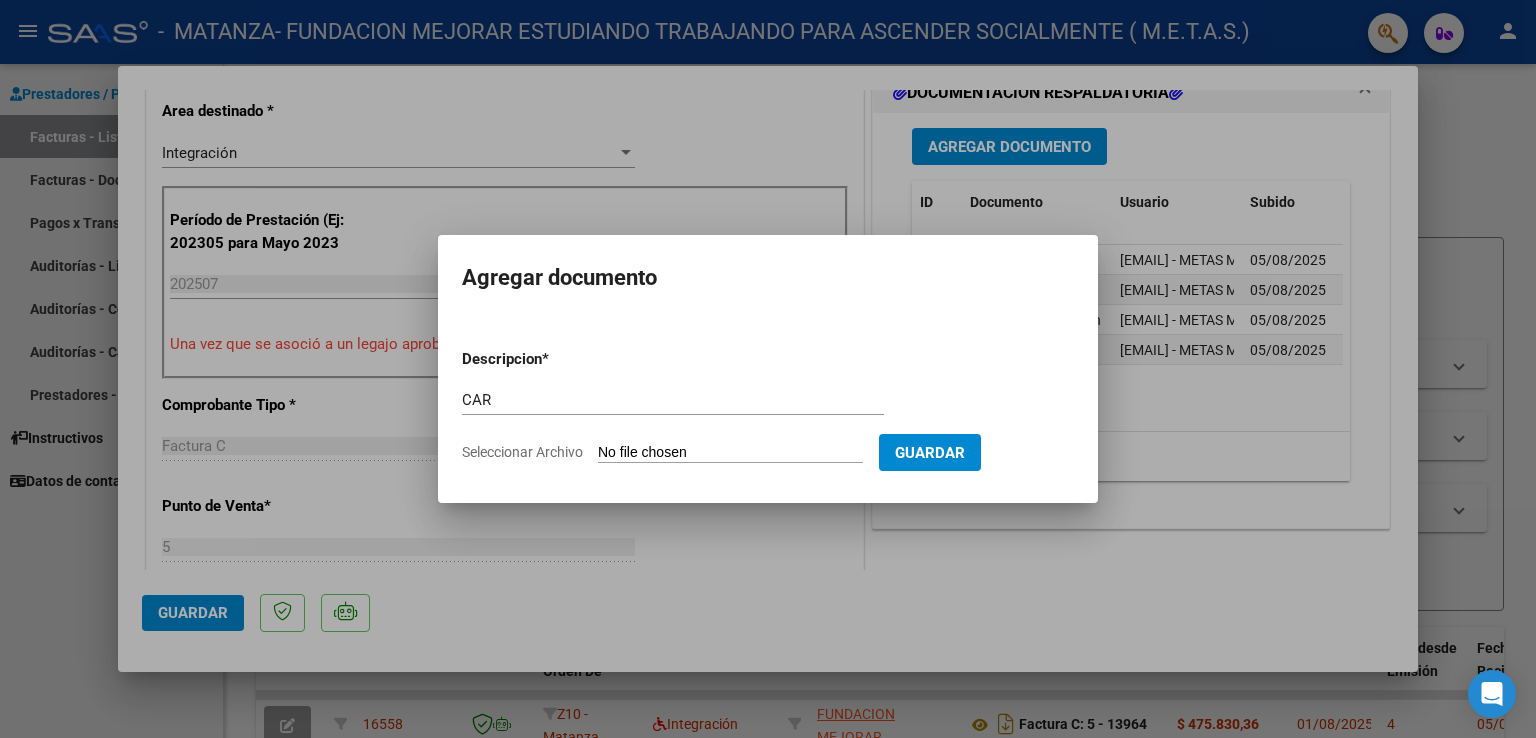 type on "C:\fakepath\[LAST] [FIRST] - CAR.pdf" 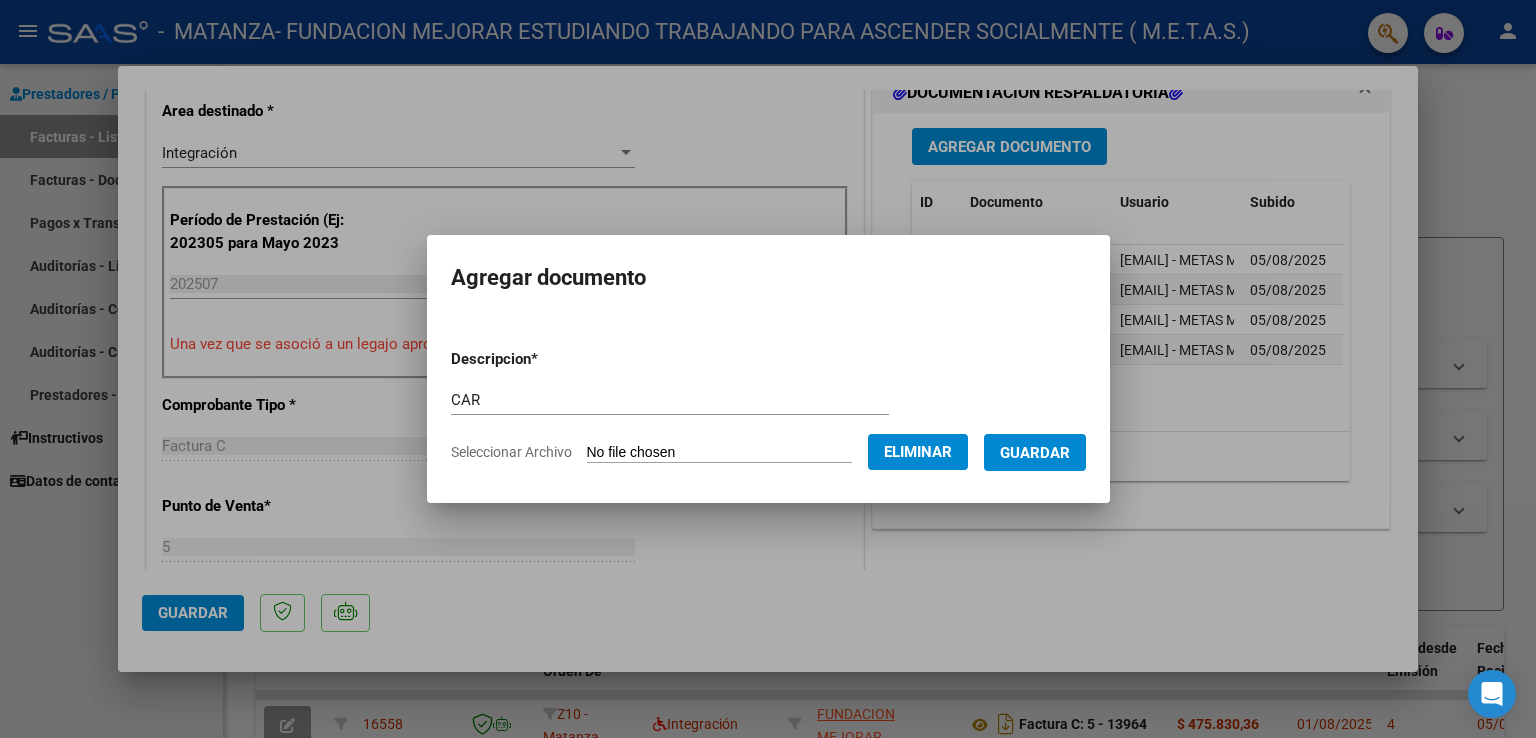 click on "Guardar" at bounding box center (1035, 453) 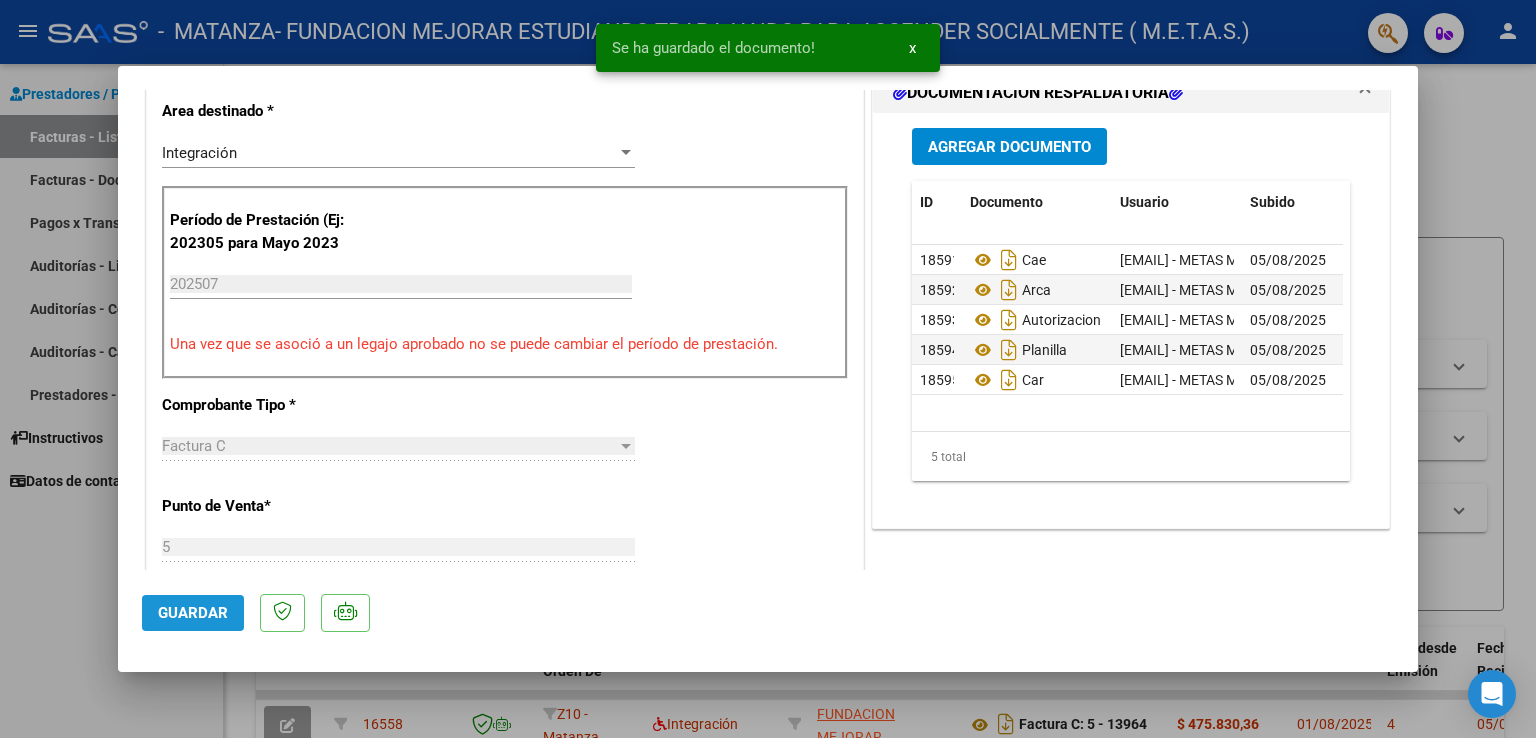 click on "Guardar" 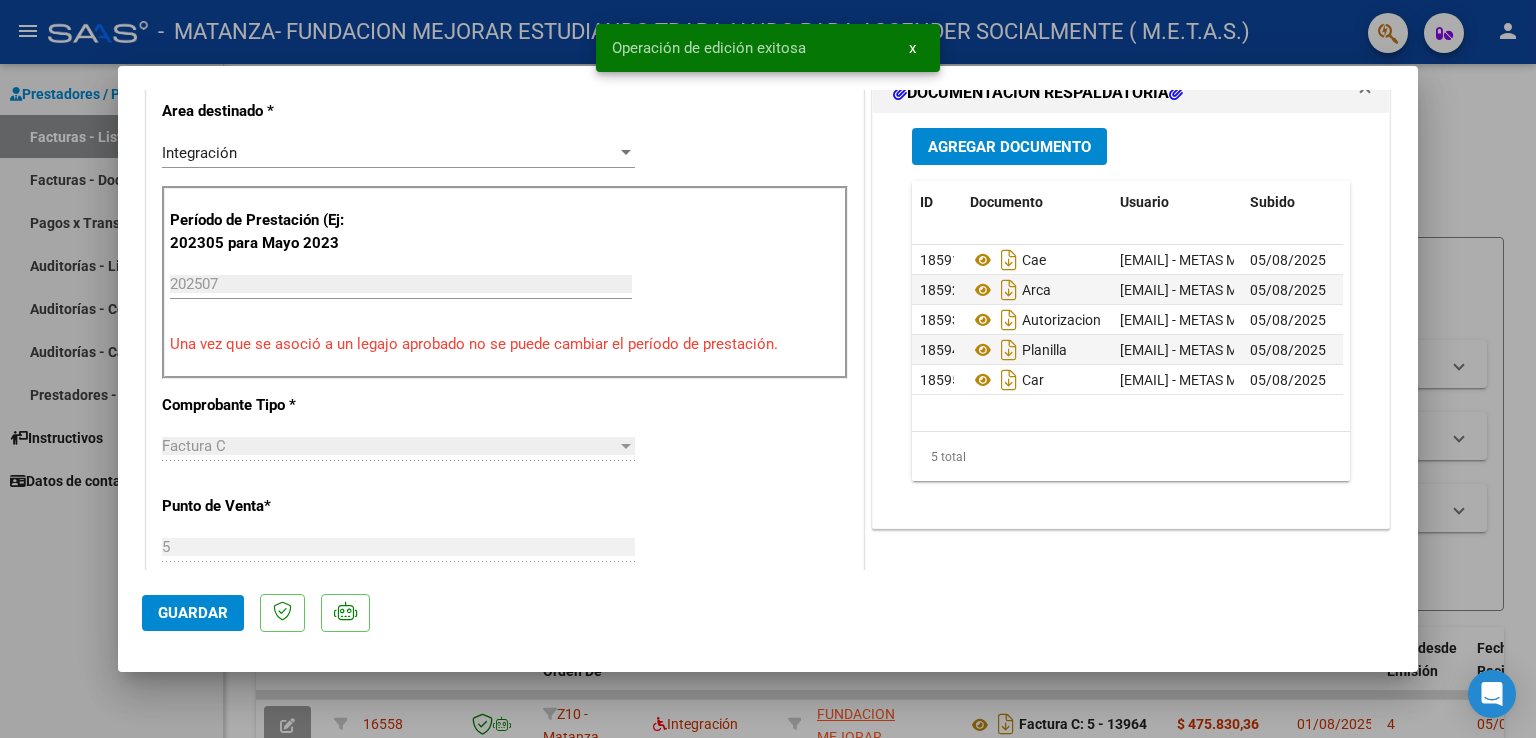 click at bounding box center [768, 369] 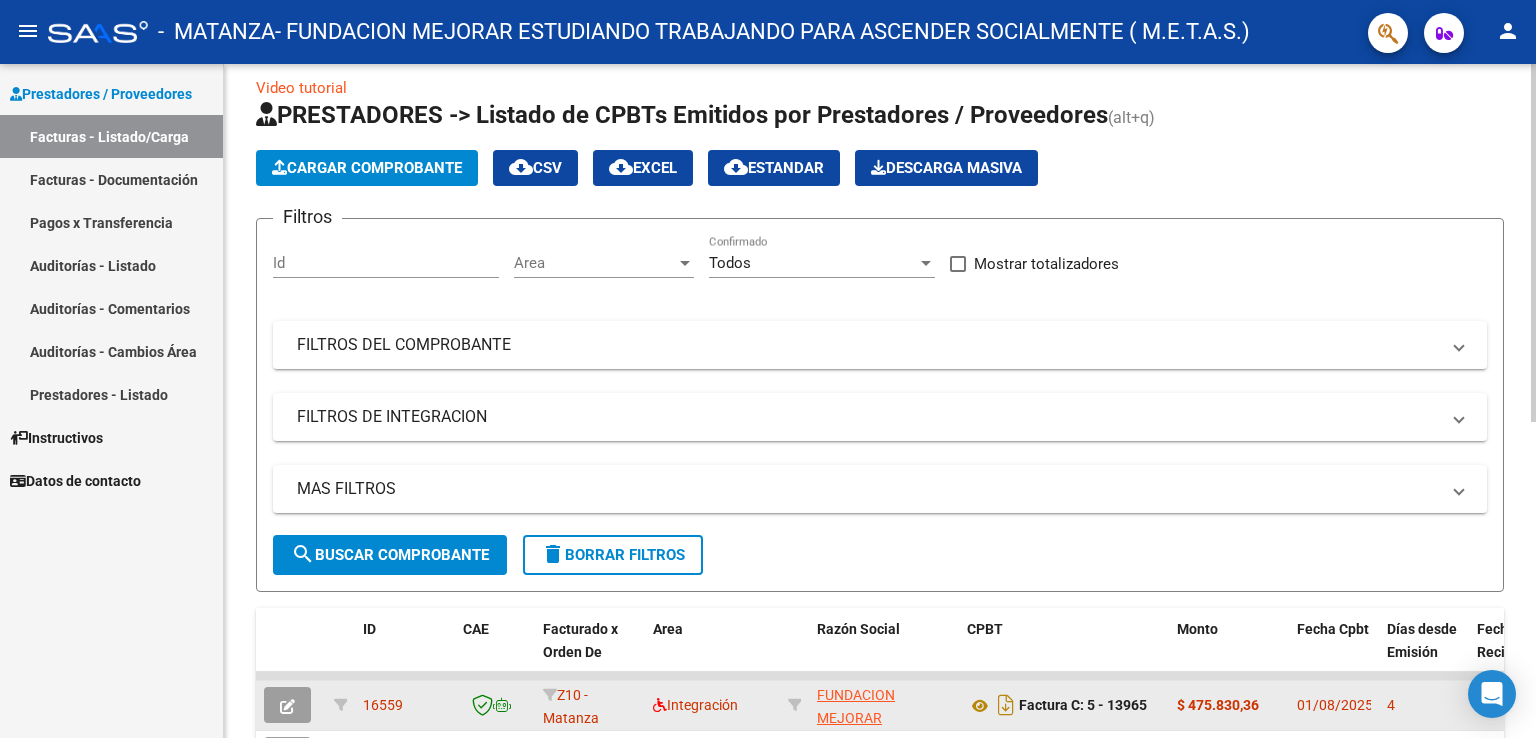 scroll, scrollTop: 0, scrollLeft: 0, axis: both 